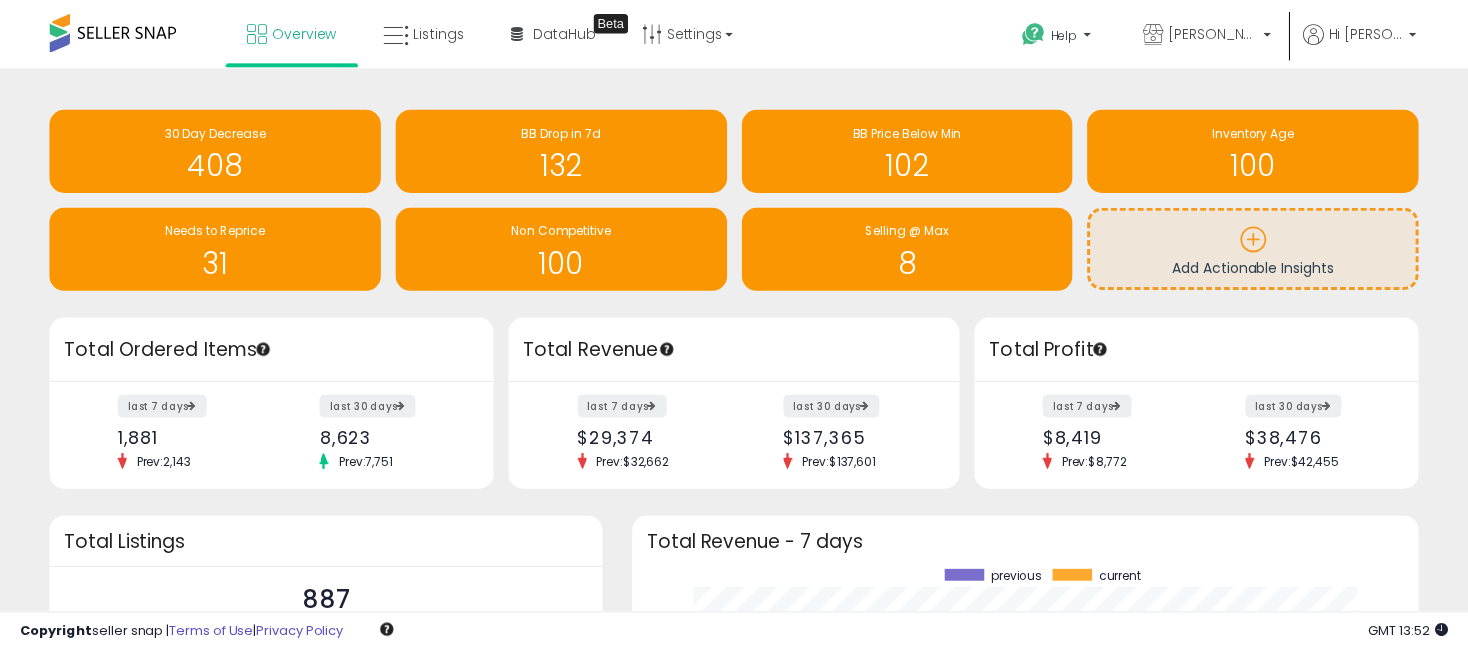 scroll, scrollTop: 0, scrollLeft: 0, axis: both 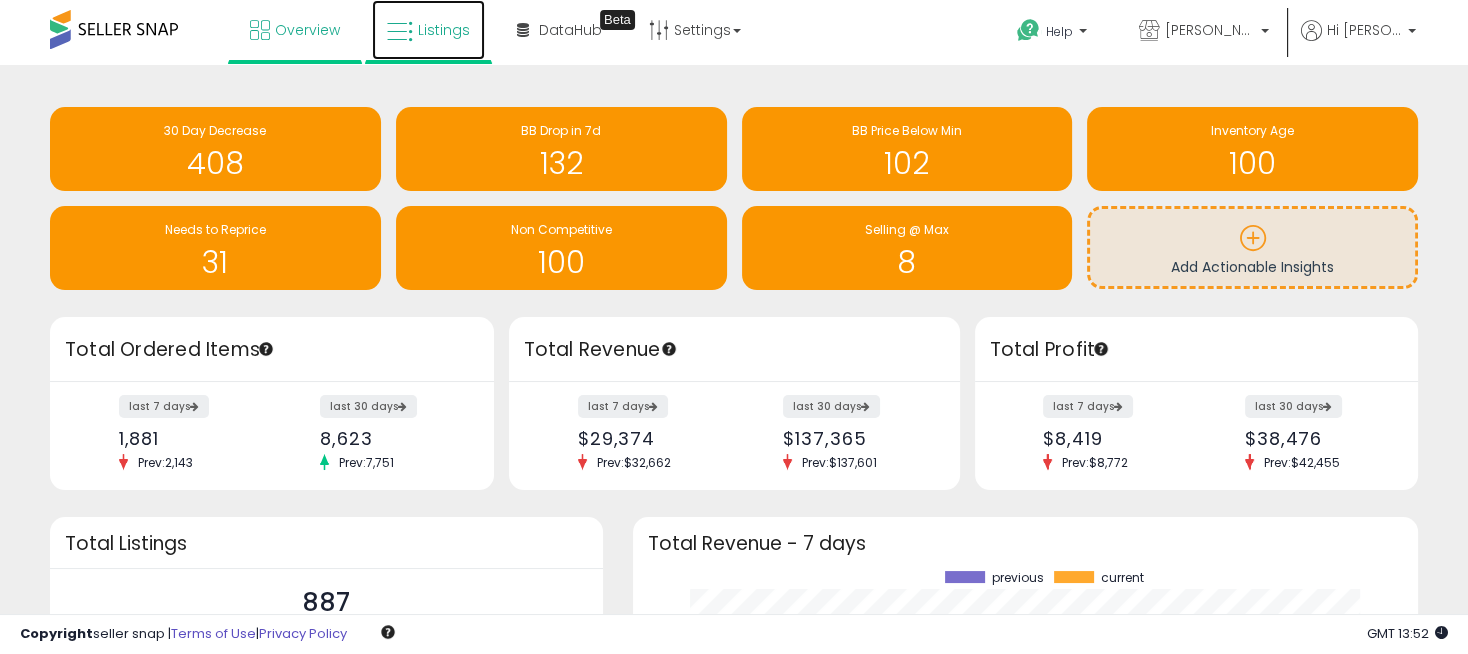 click on "Listings" at bounding box center (444, 30) 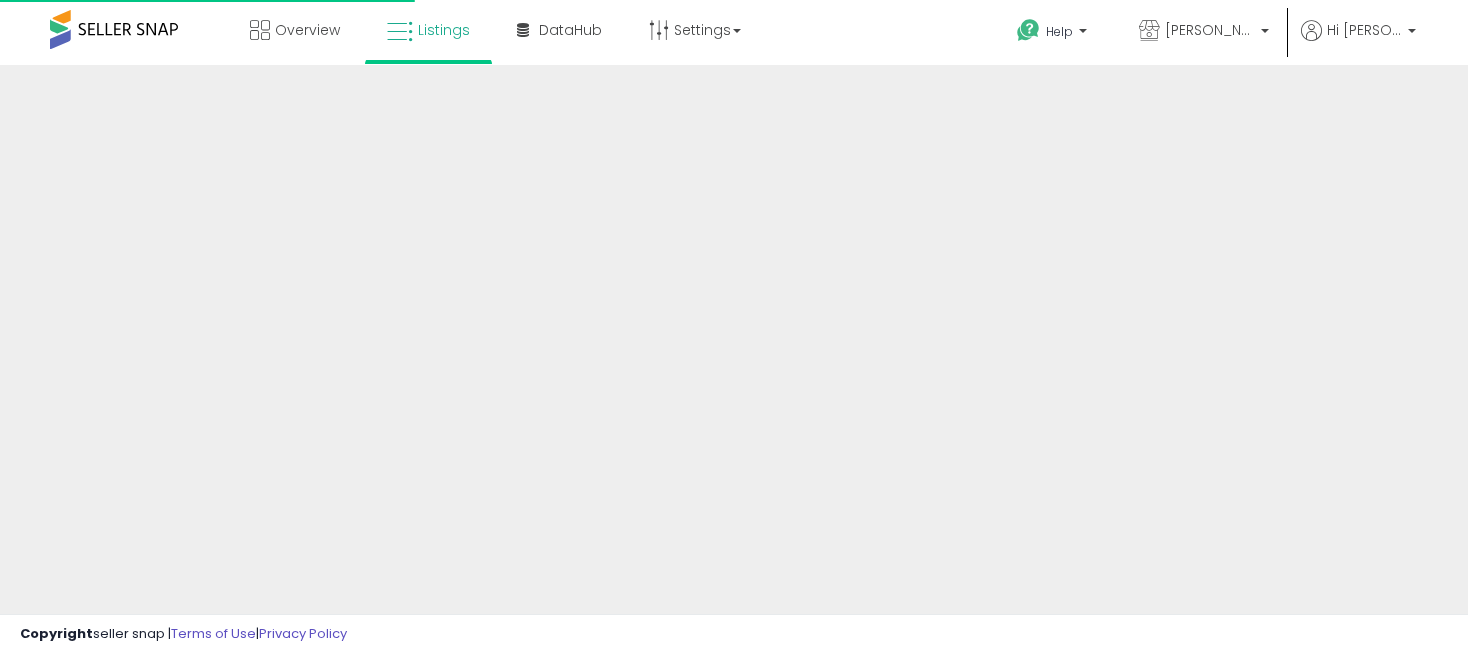 scroll, scrollTop: 0, scrollLeft: 0, axis: both 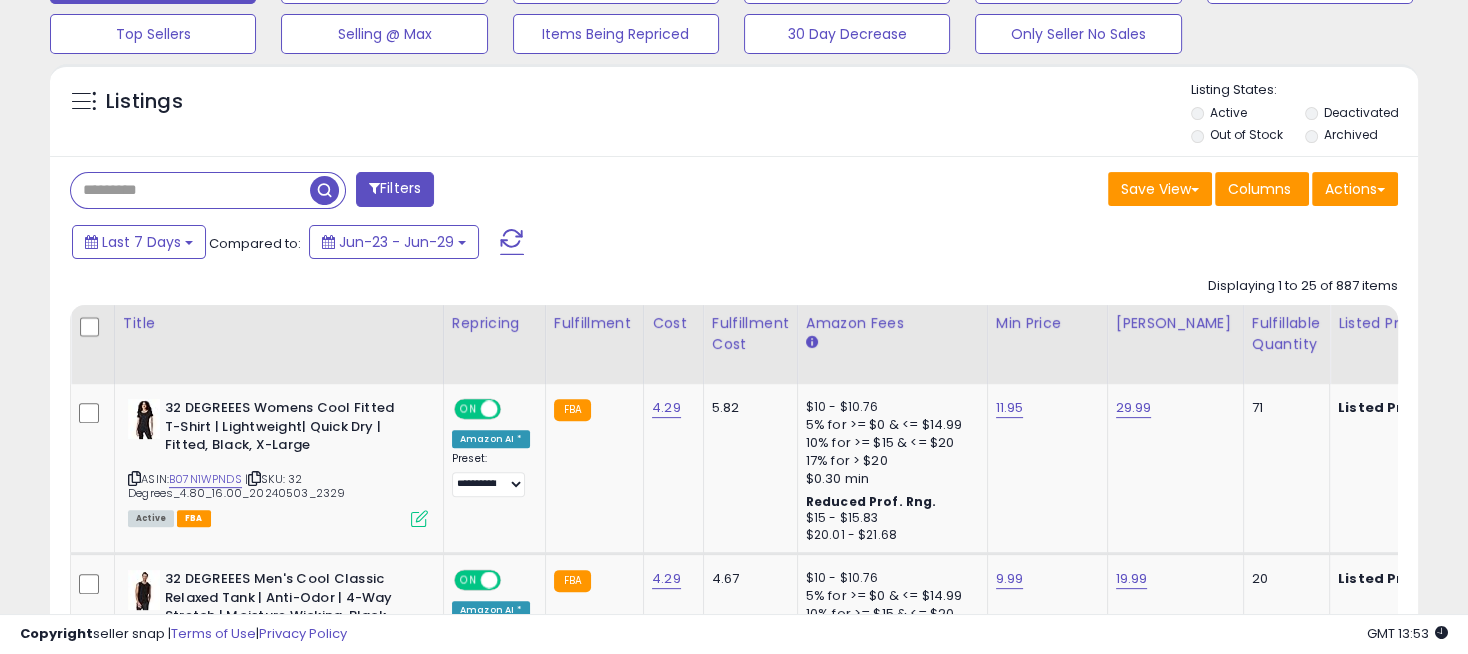 click at bounding box center [190, 190] 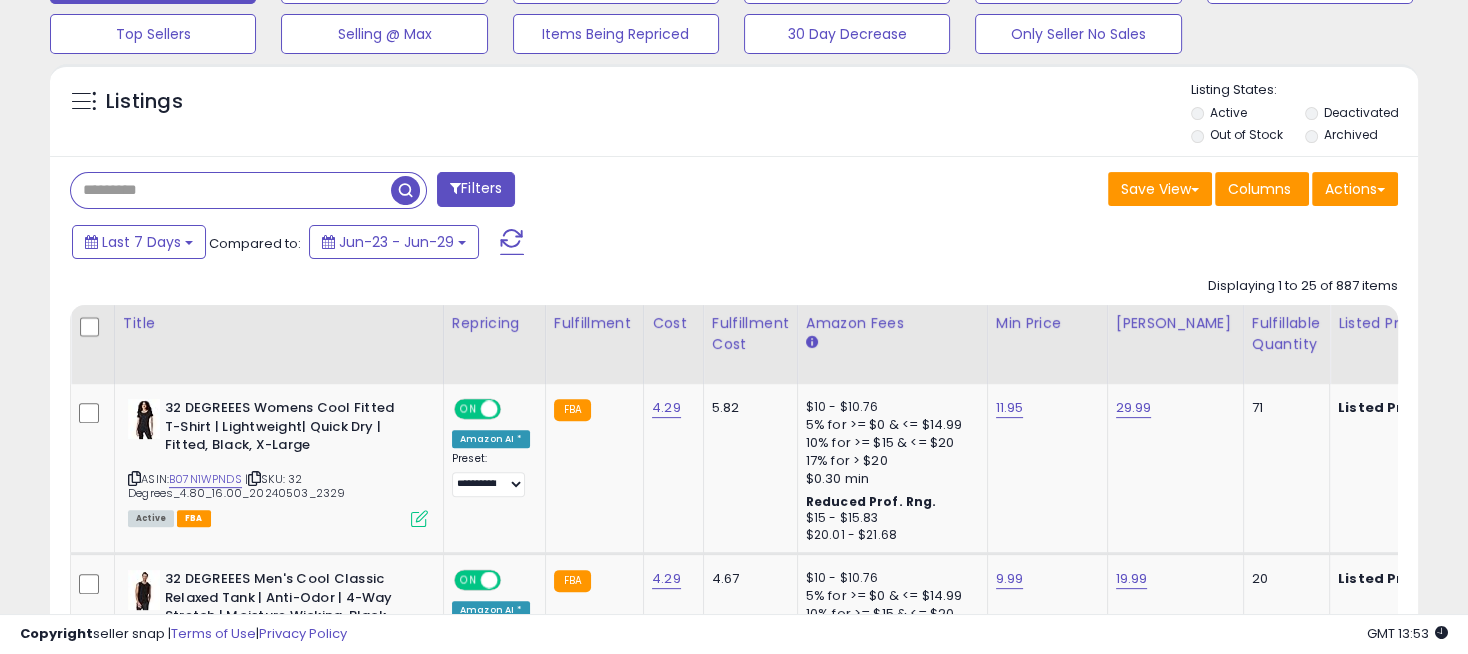 paste on "**********" 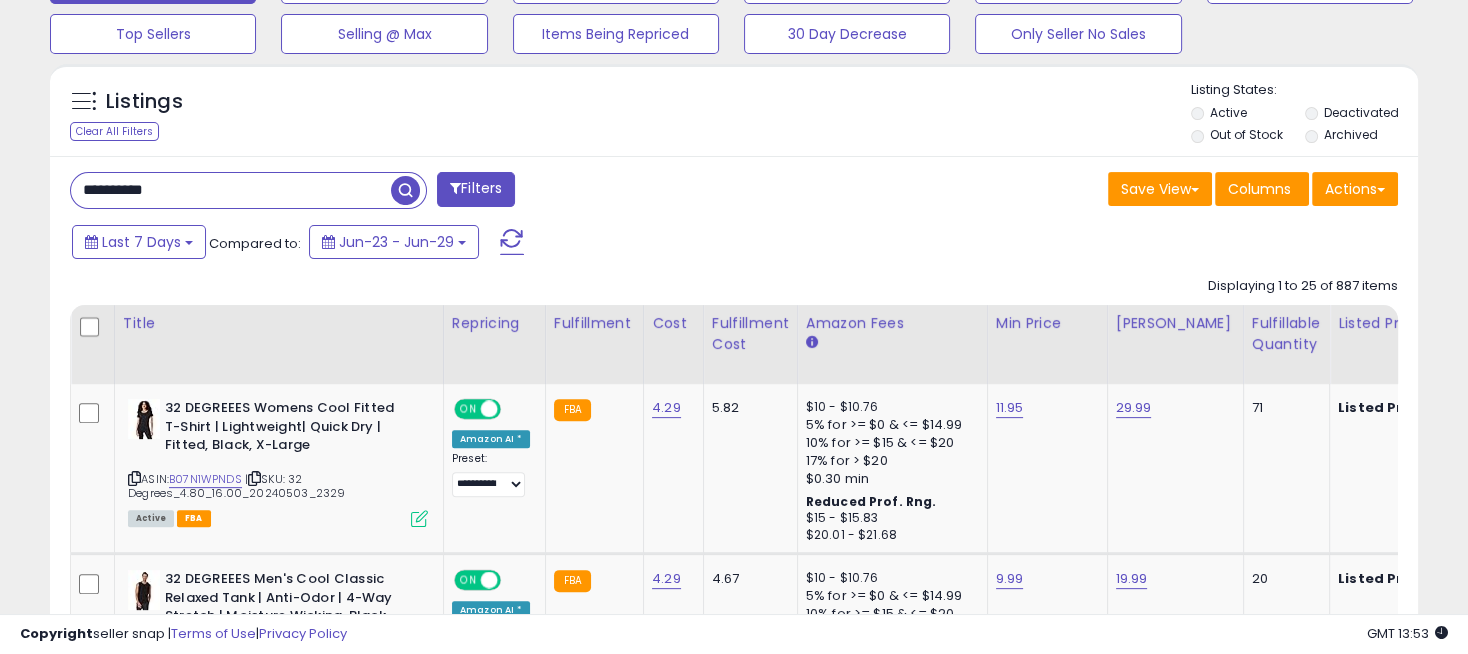 click at bounding box center [405, 190] 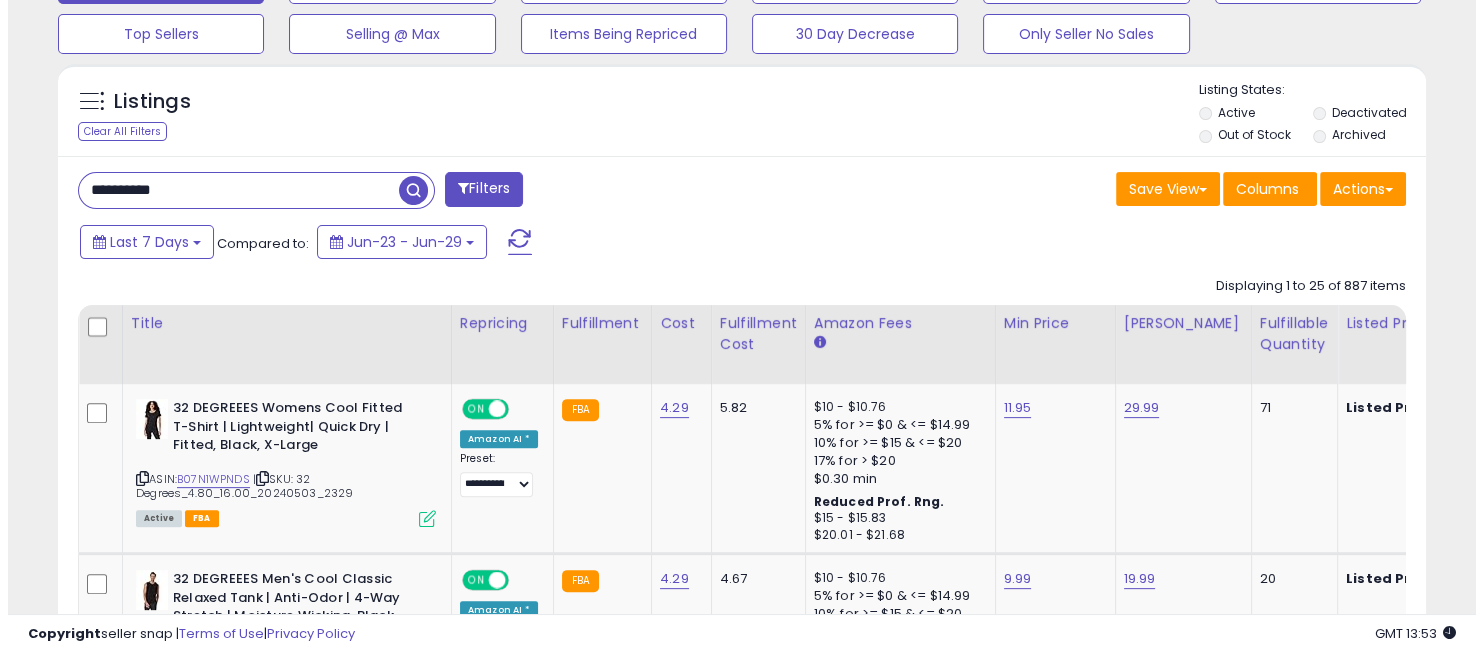 scroll, scrollTop: 584, scrollLeft: 0, axis: vertical 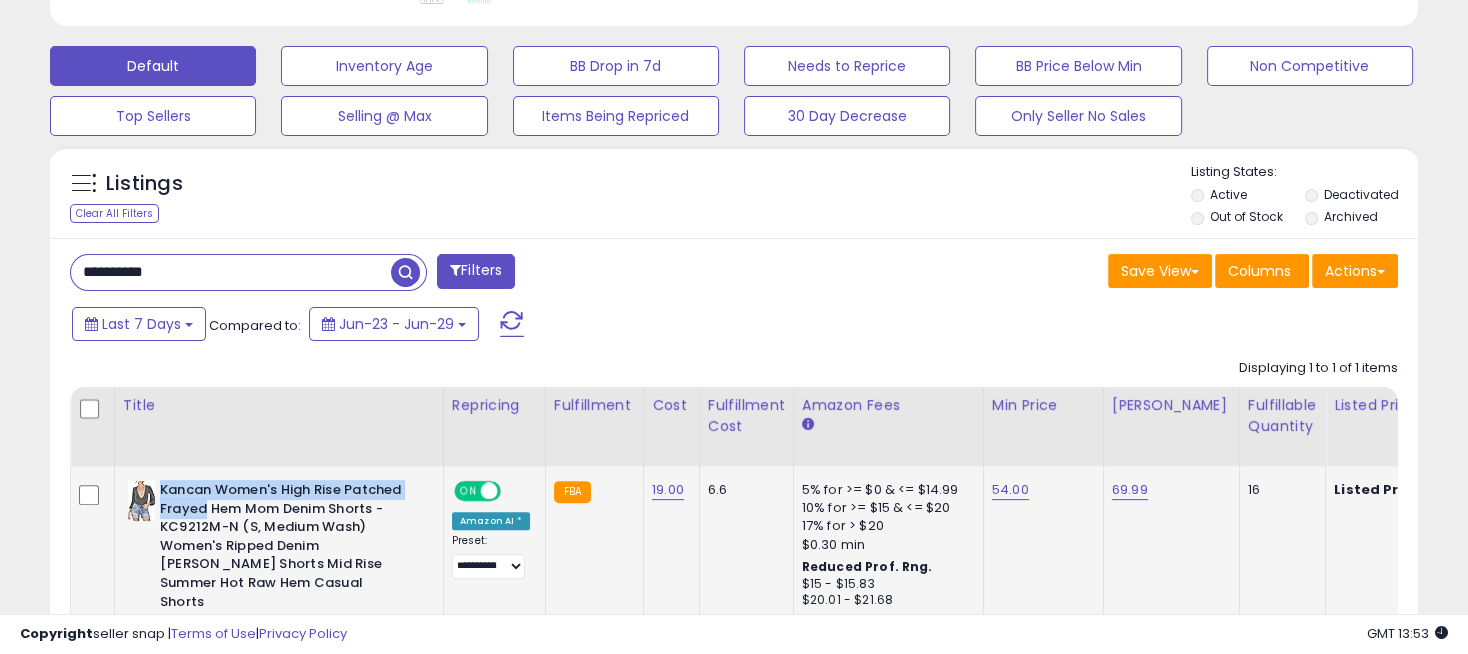 drag, startPoint x: 267, startPoint y: 502, endPoint x: 162, endPoint y: 484, distance: 106.531685 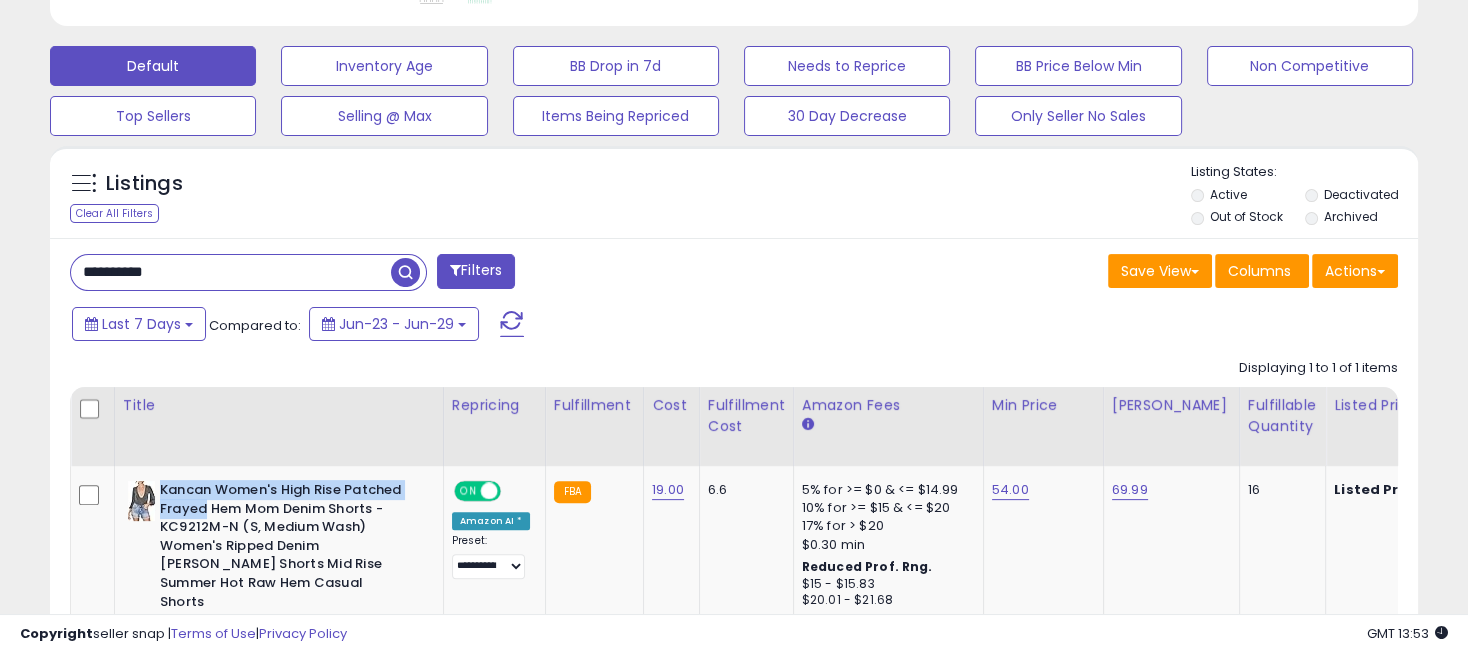 click on "**********" at bounding box center (231, 272) 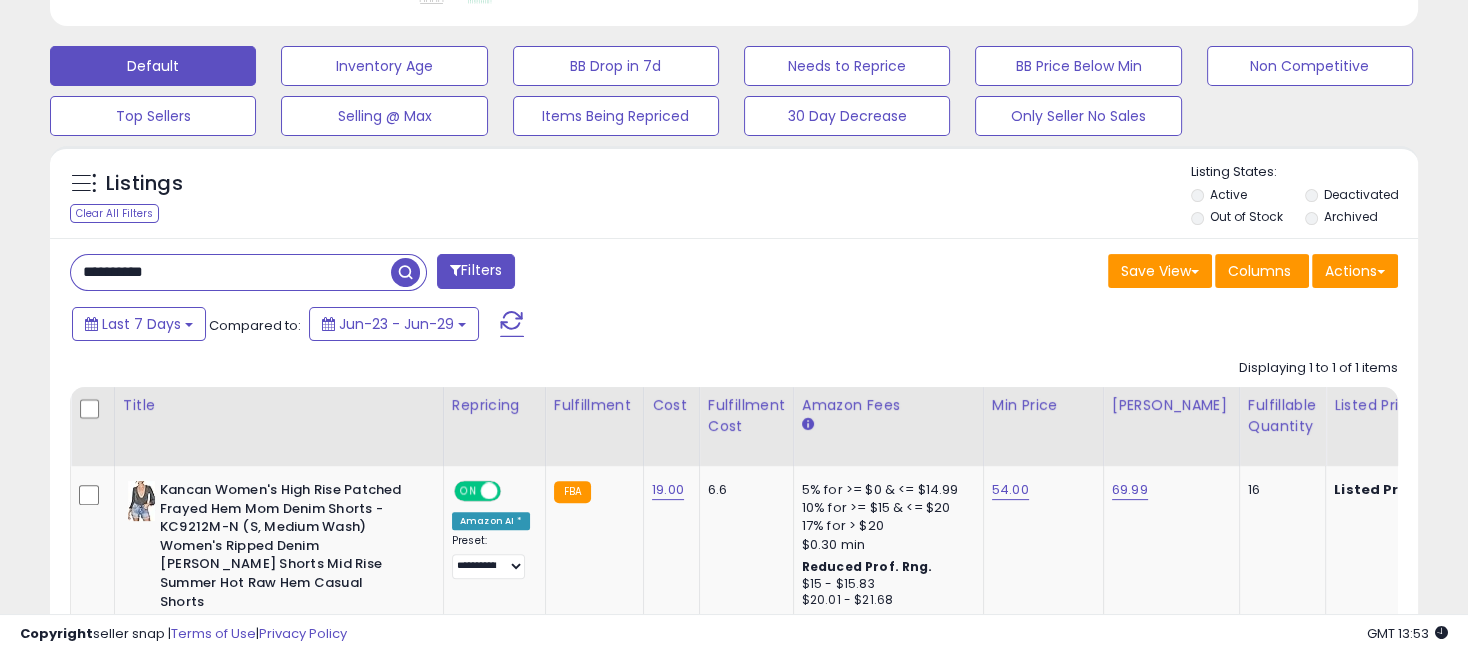 click on "**********" at bounding box center [231, 272] 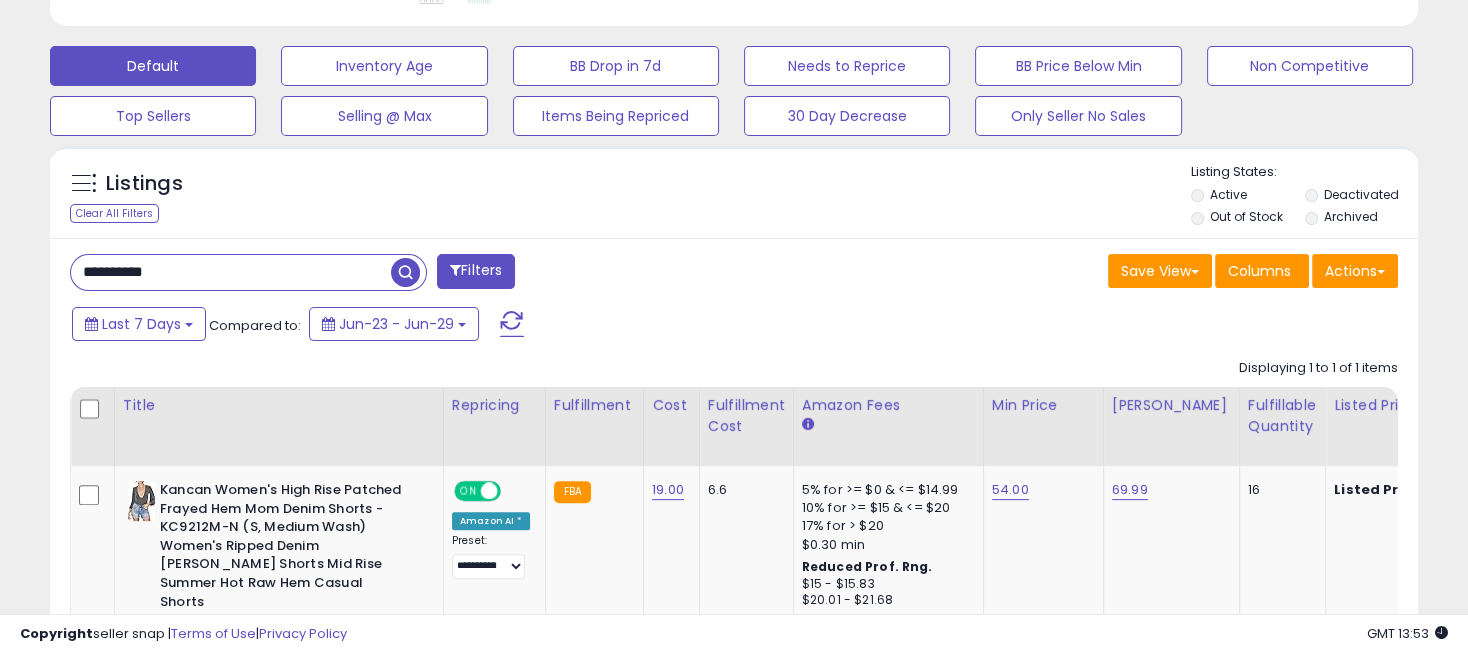 click on "**********" at bounding box center [231, 272] 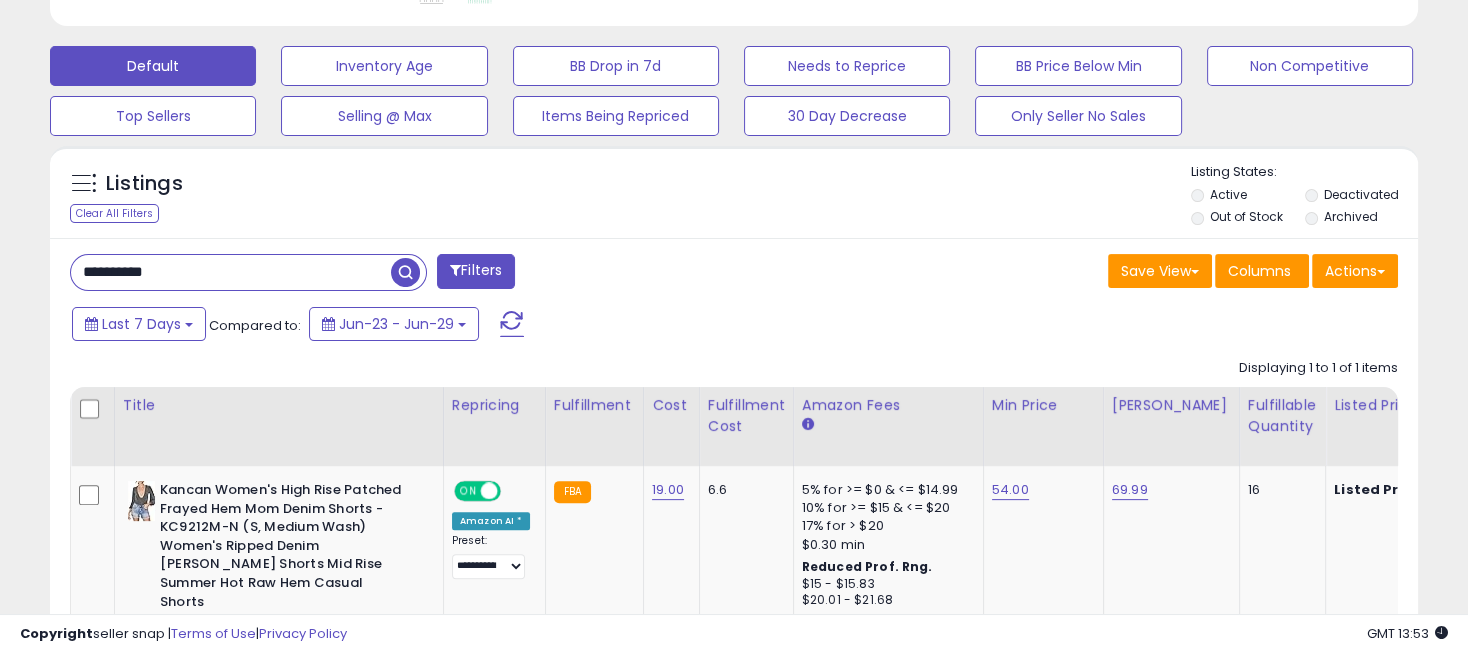 paste on "**********" 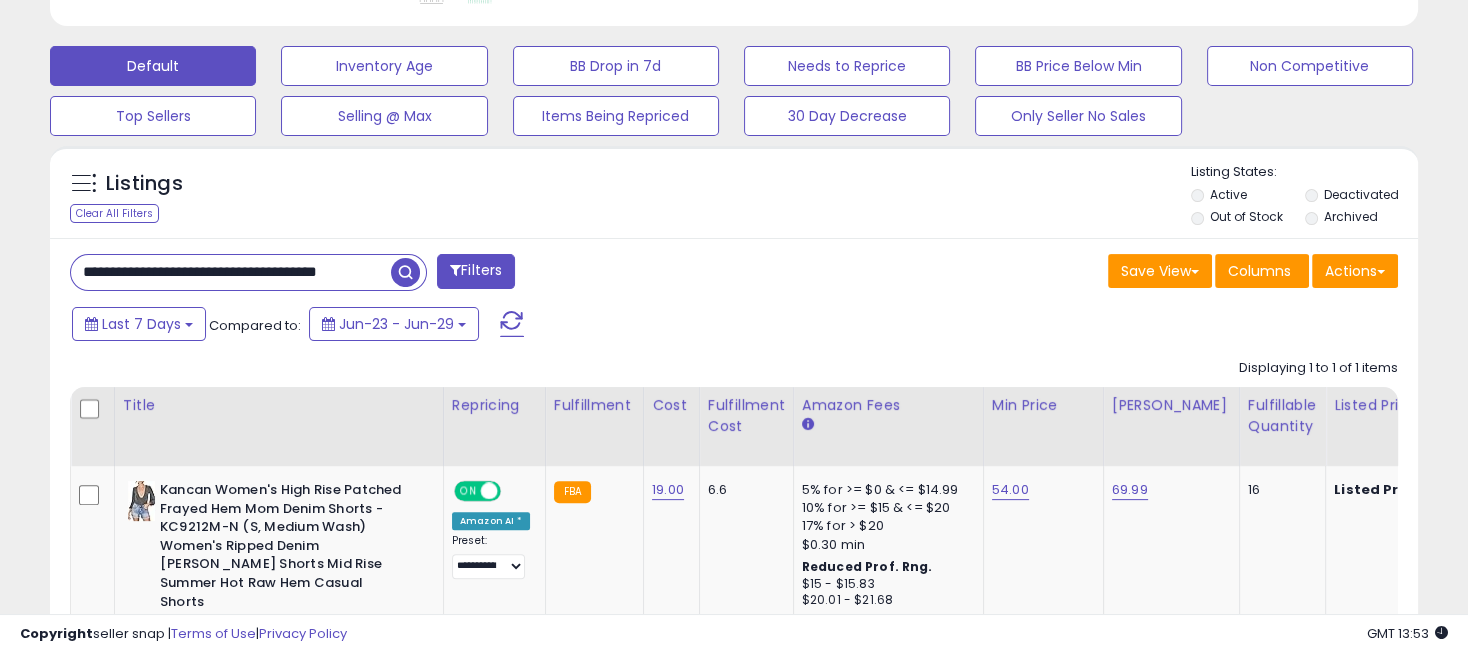 scroll, scrollTop: 0, scrollLeft: 35, axis: horizontal 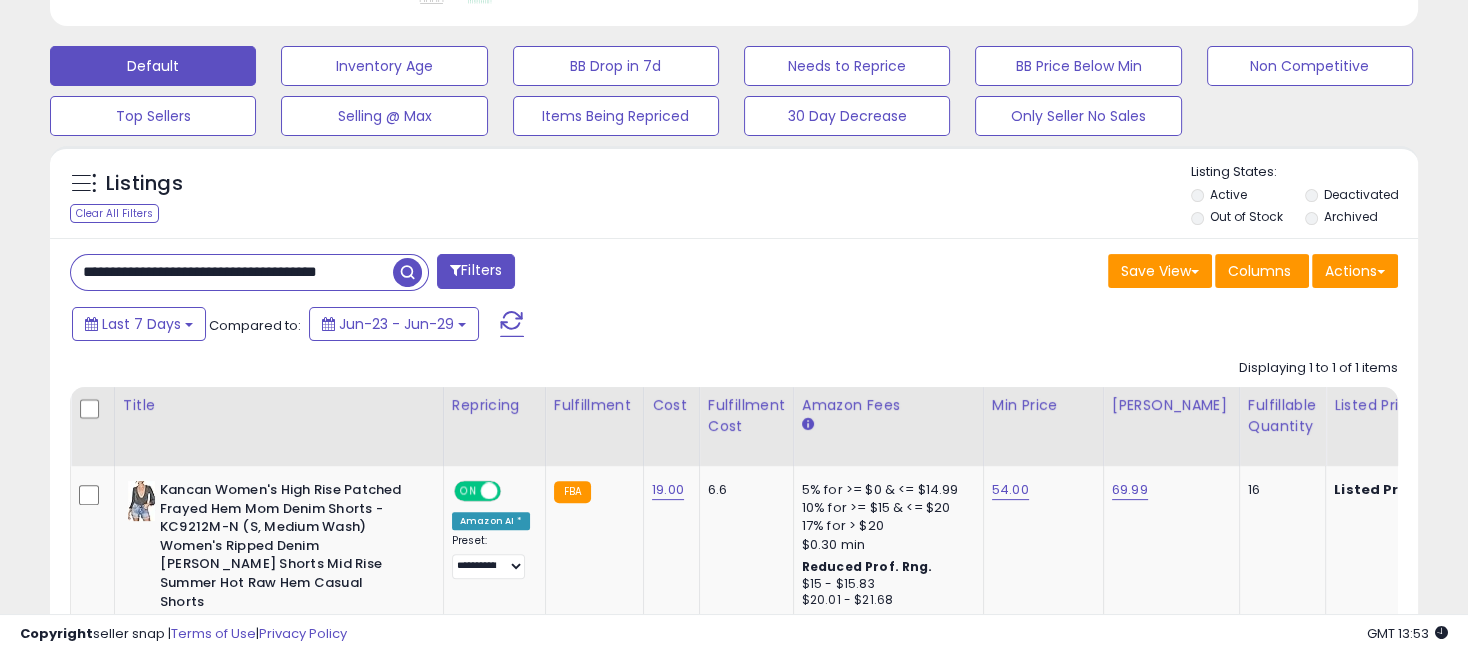 click at bounding box center (407, 272) 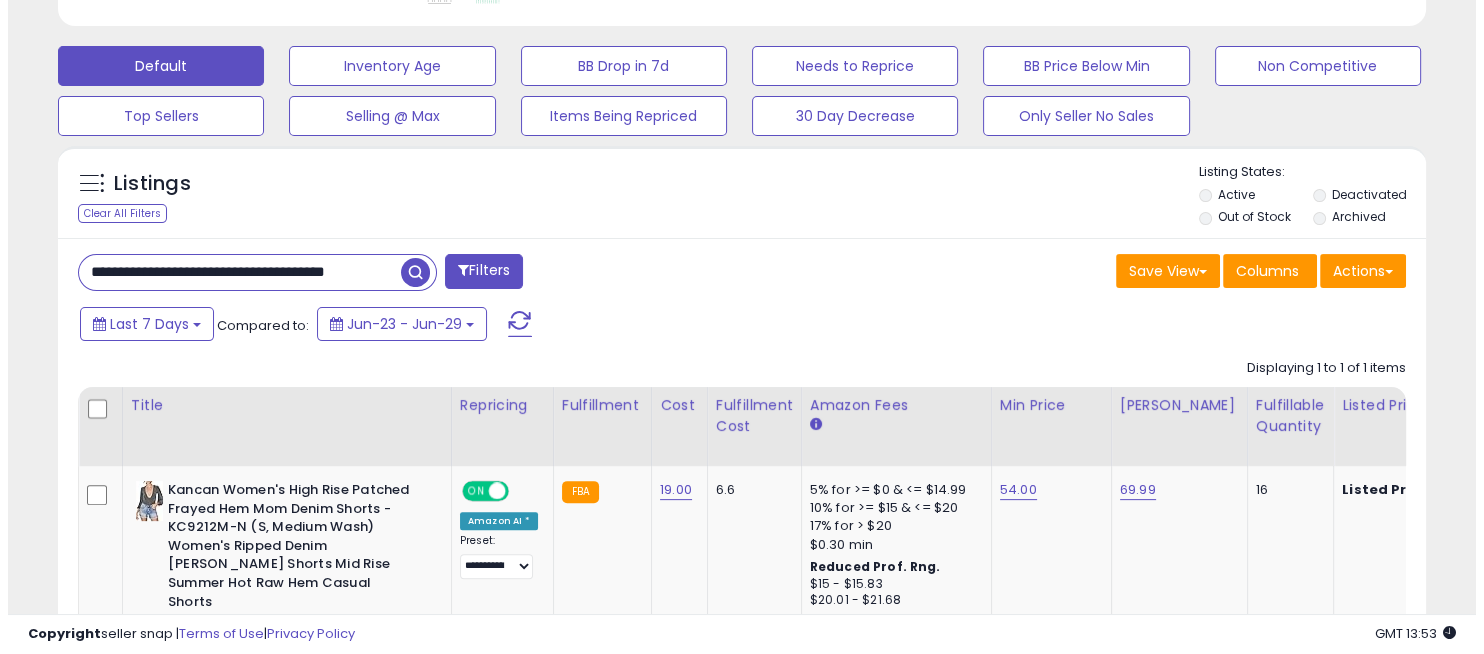 scroll, scrollTop: 565, scrollLeft: 0, axis: vertical 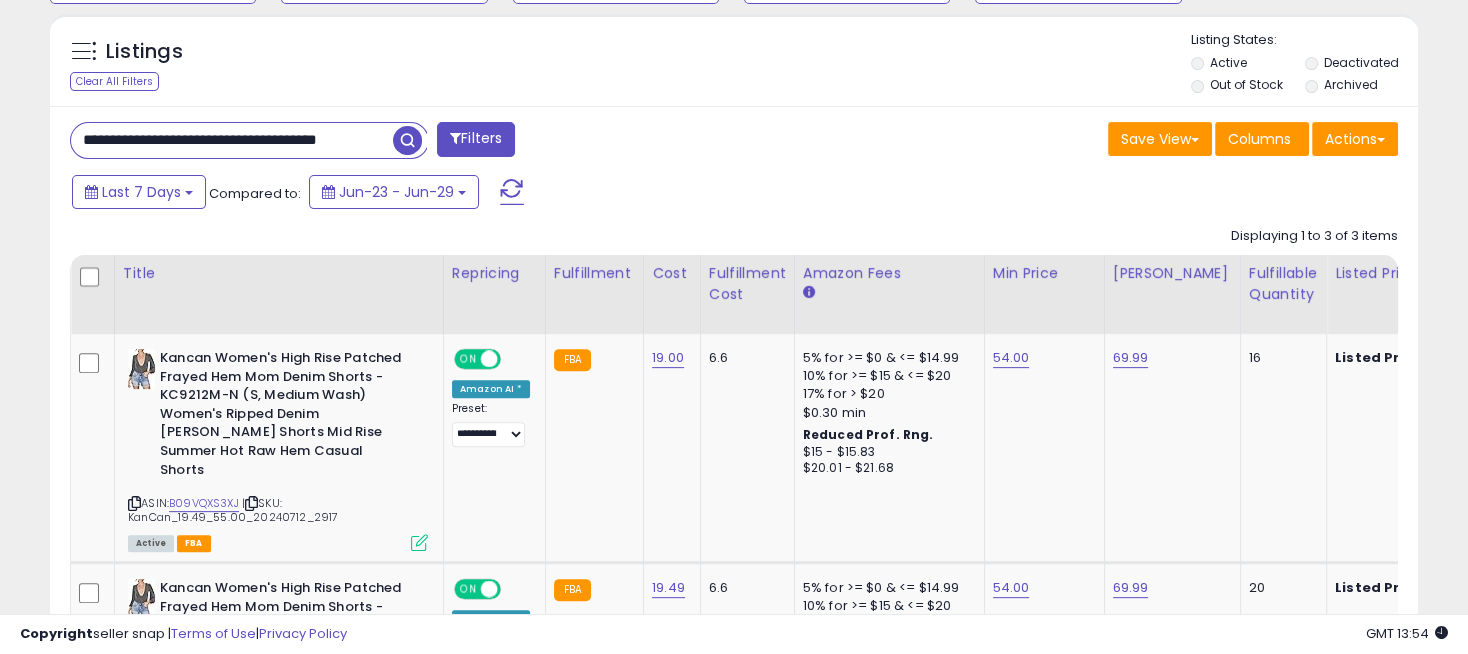 click on "**********" at bounding box center [232, 140] 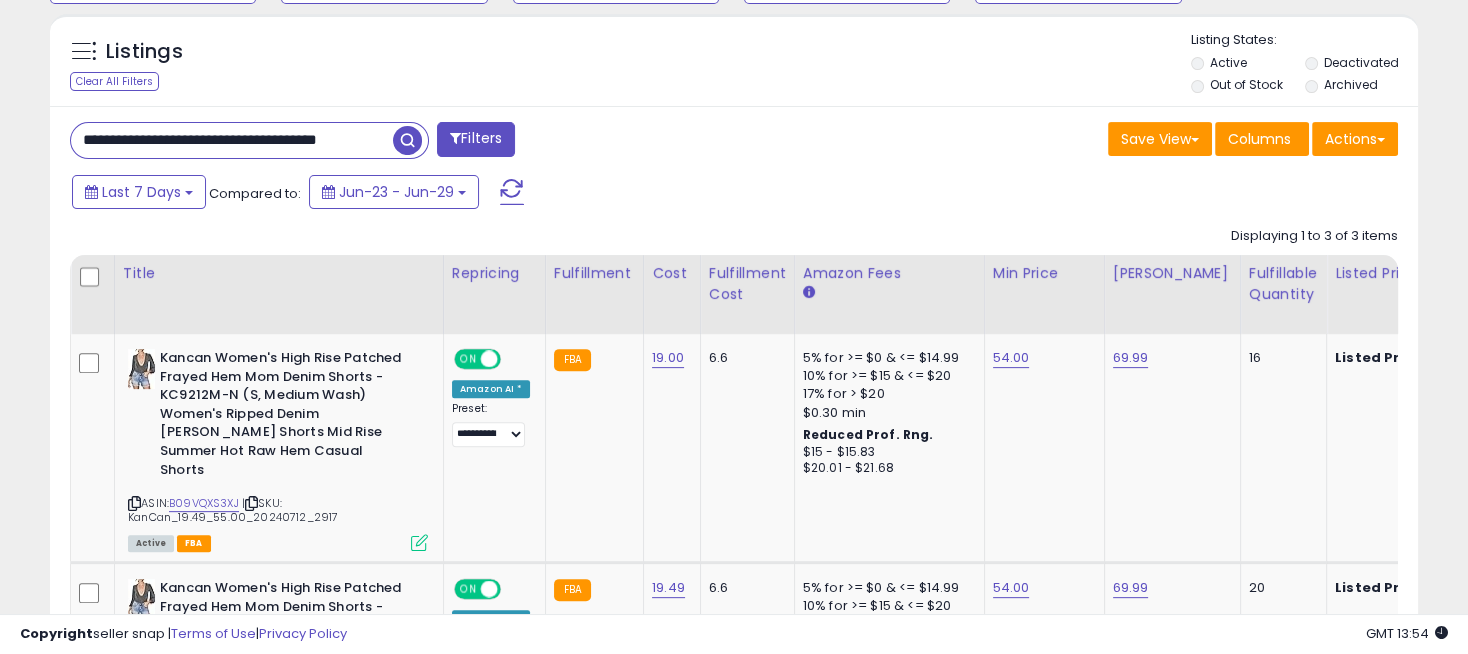 click on "**********" at bounding box center [232, 140] 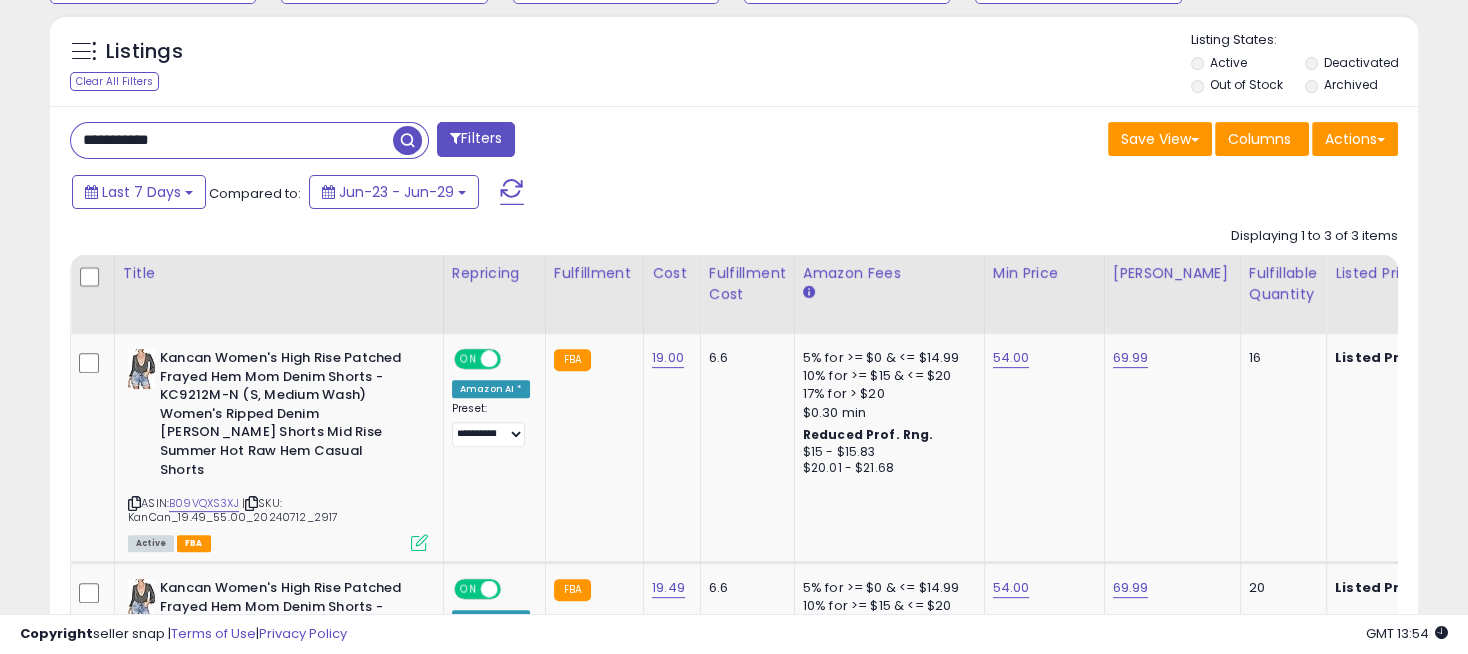 scroll, scrollTop: 999590, scrollLeft: 999198, axis: both 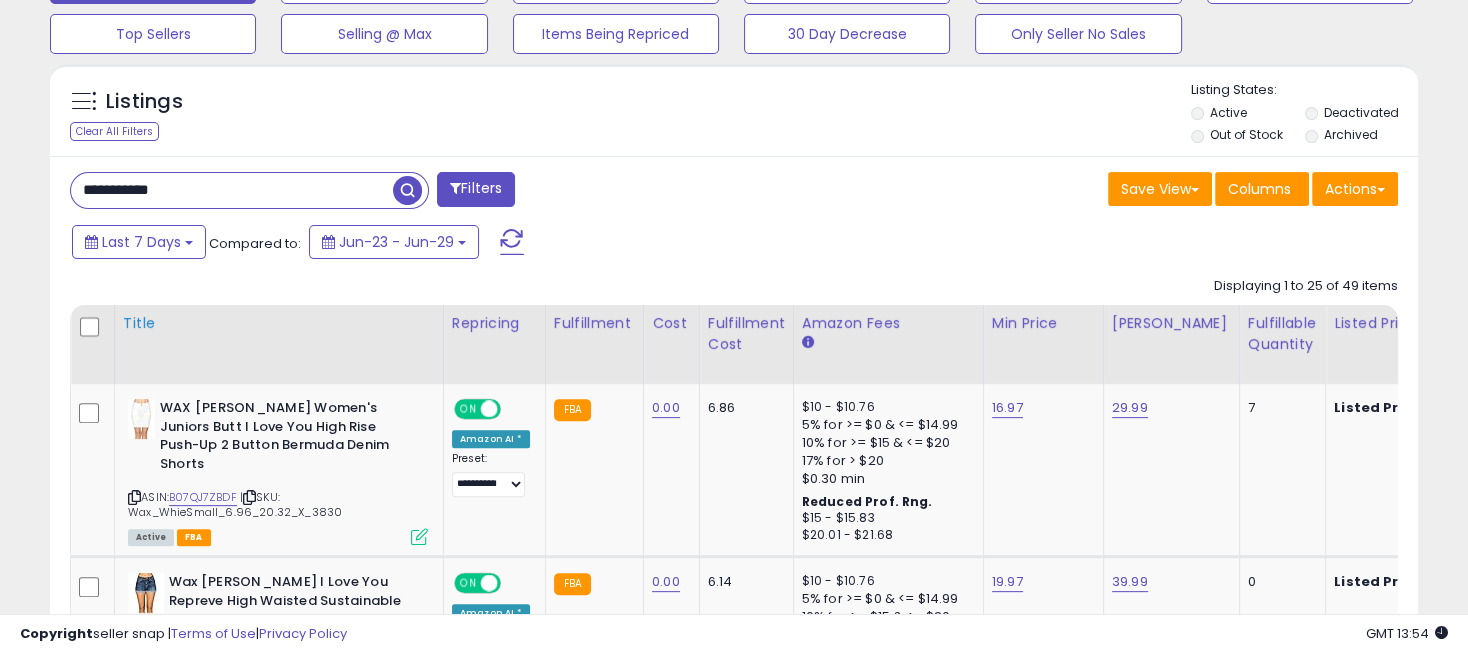 click on "Title" at bounding box center [279, 323] 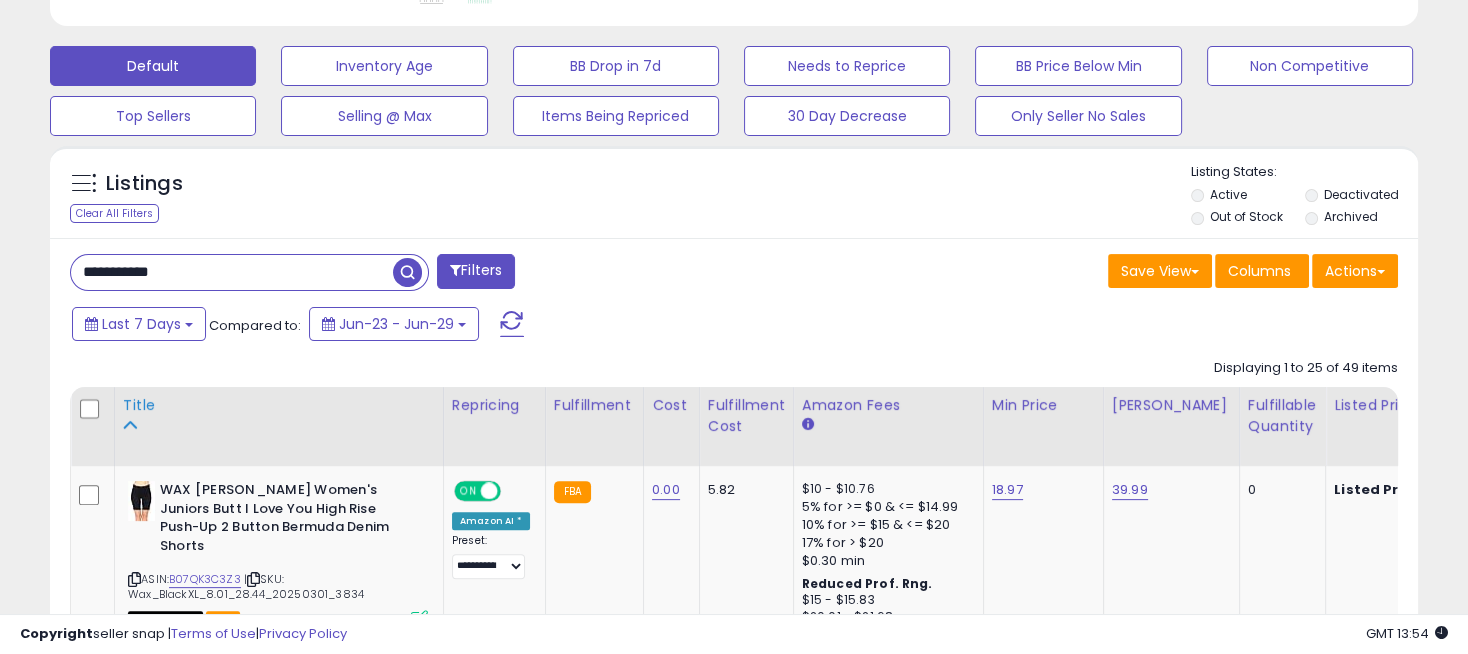 scroll, scrollTop: 666, scrollLeft: 0, axis: vertical 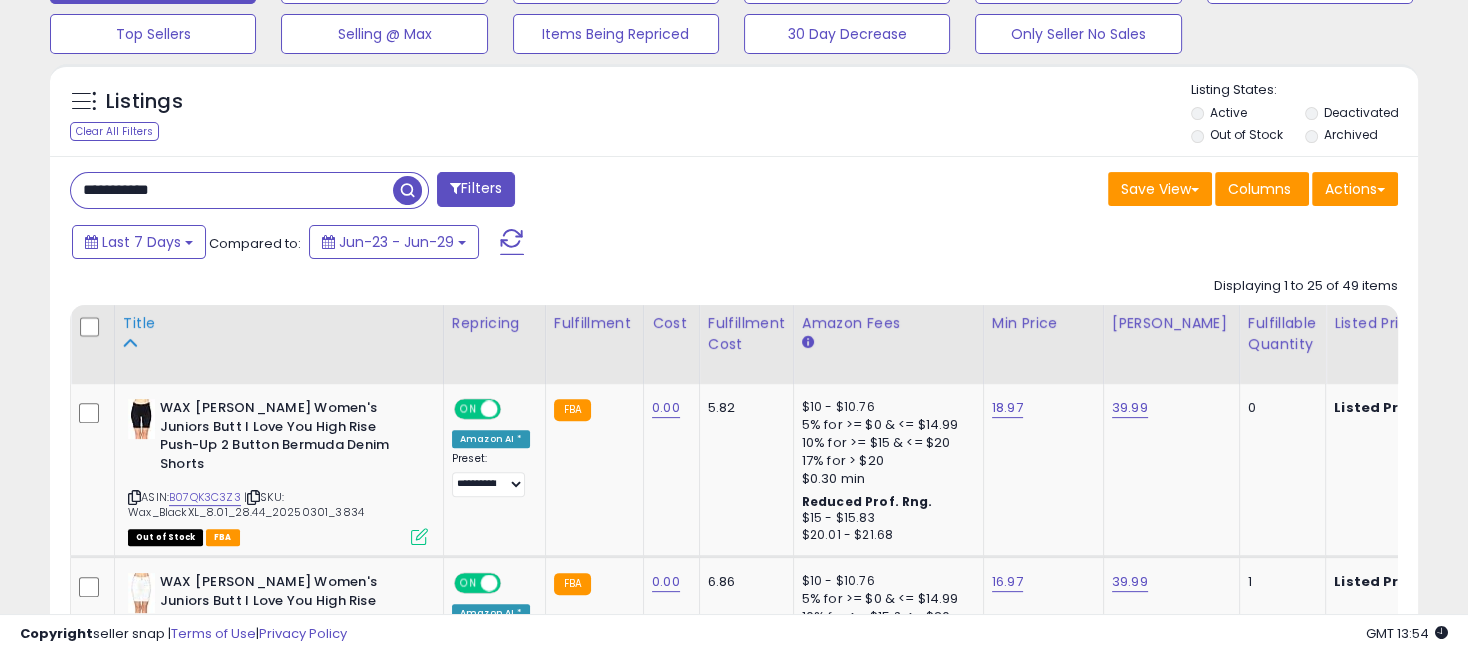 click on "Title" at bounding box center [279, 323] 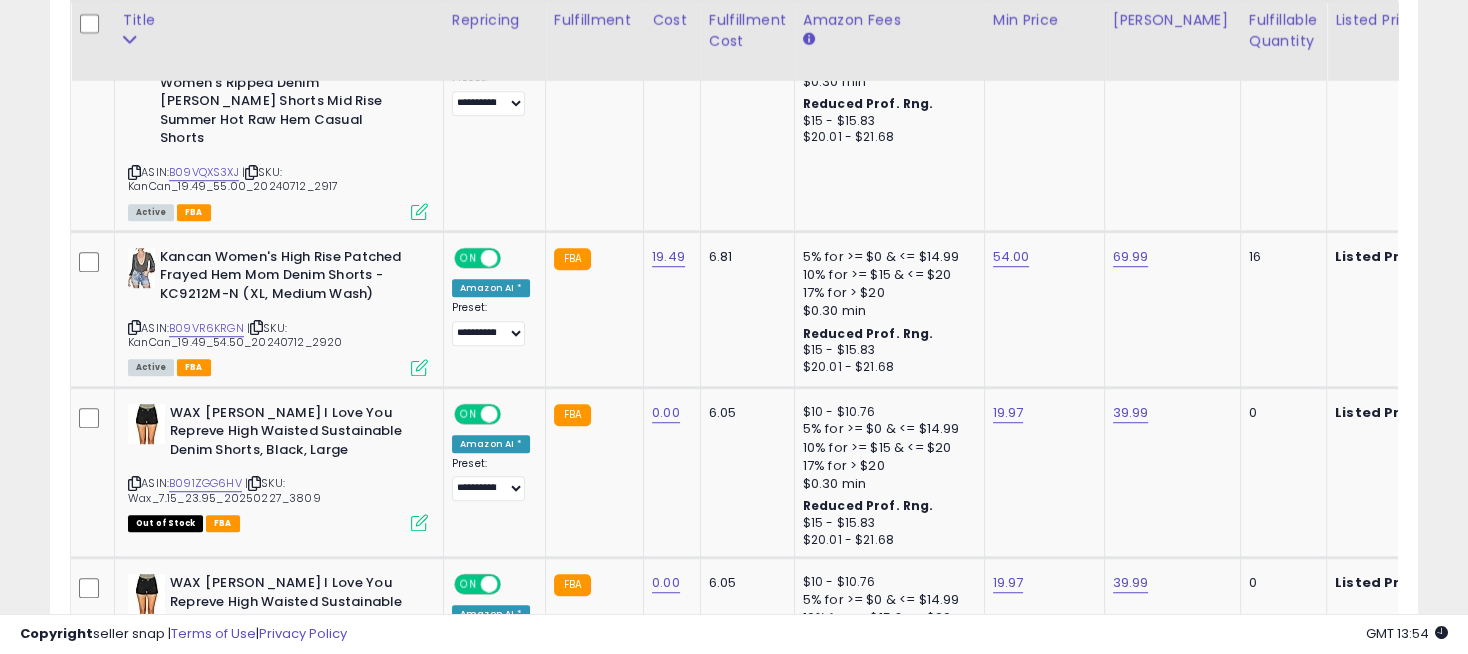 scroll 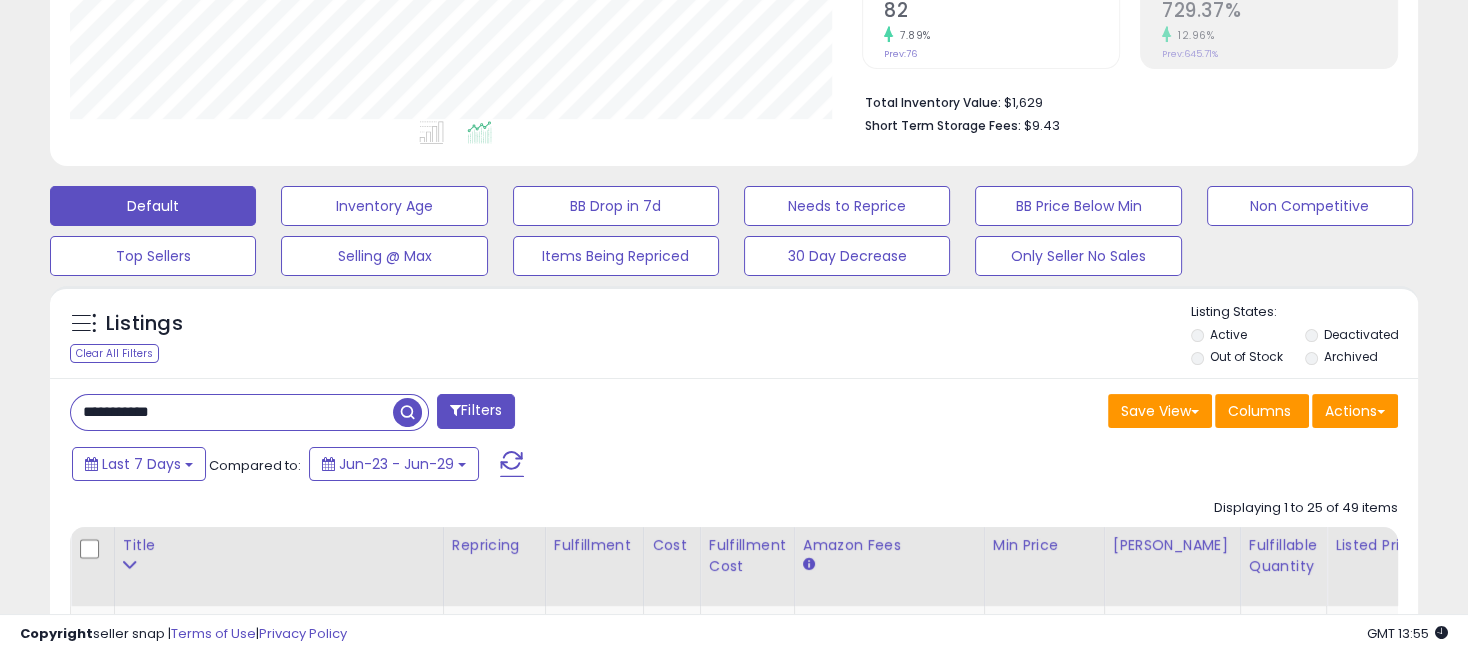 click on "**********" at bounding box center [232, 412] 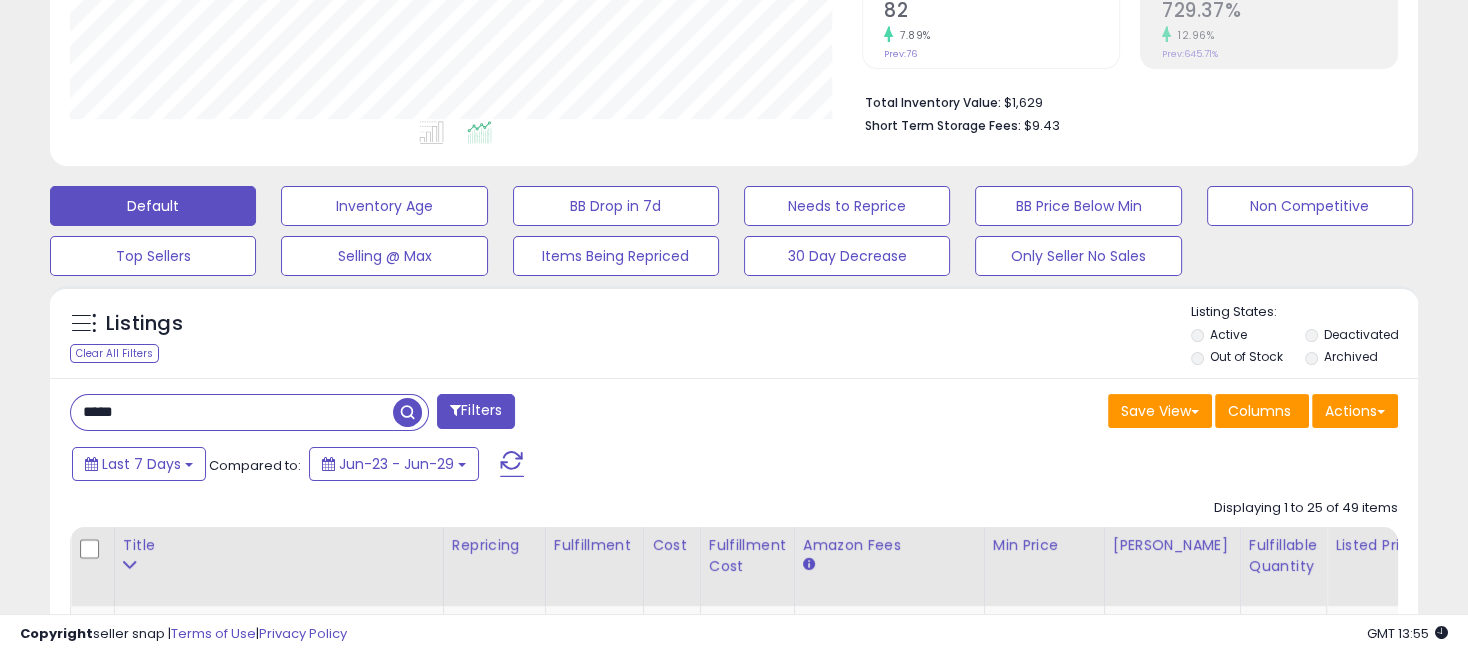 click at bounding box center [407, 412] 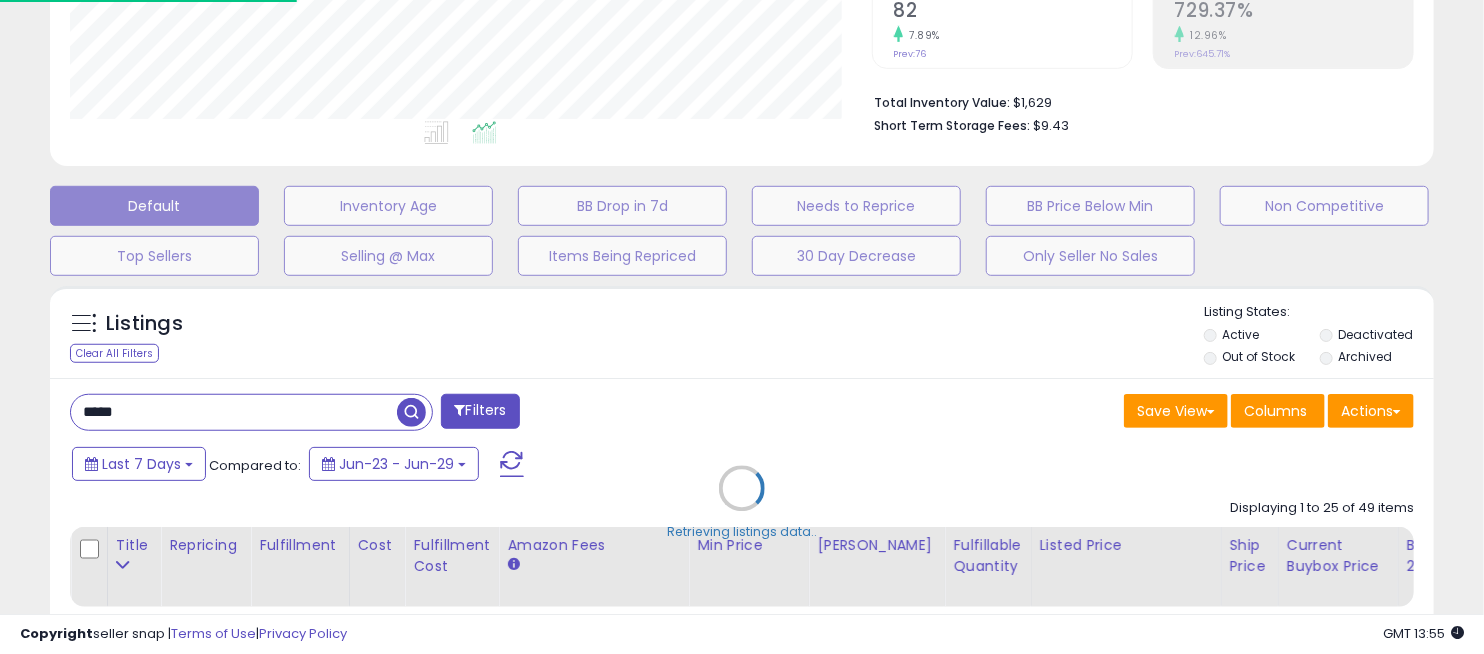 scroll, scrollTop: 999590, scrollLeft: 999198, axis: both 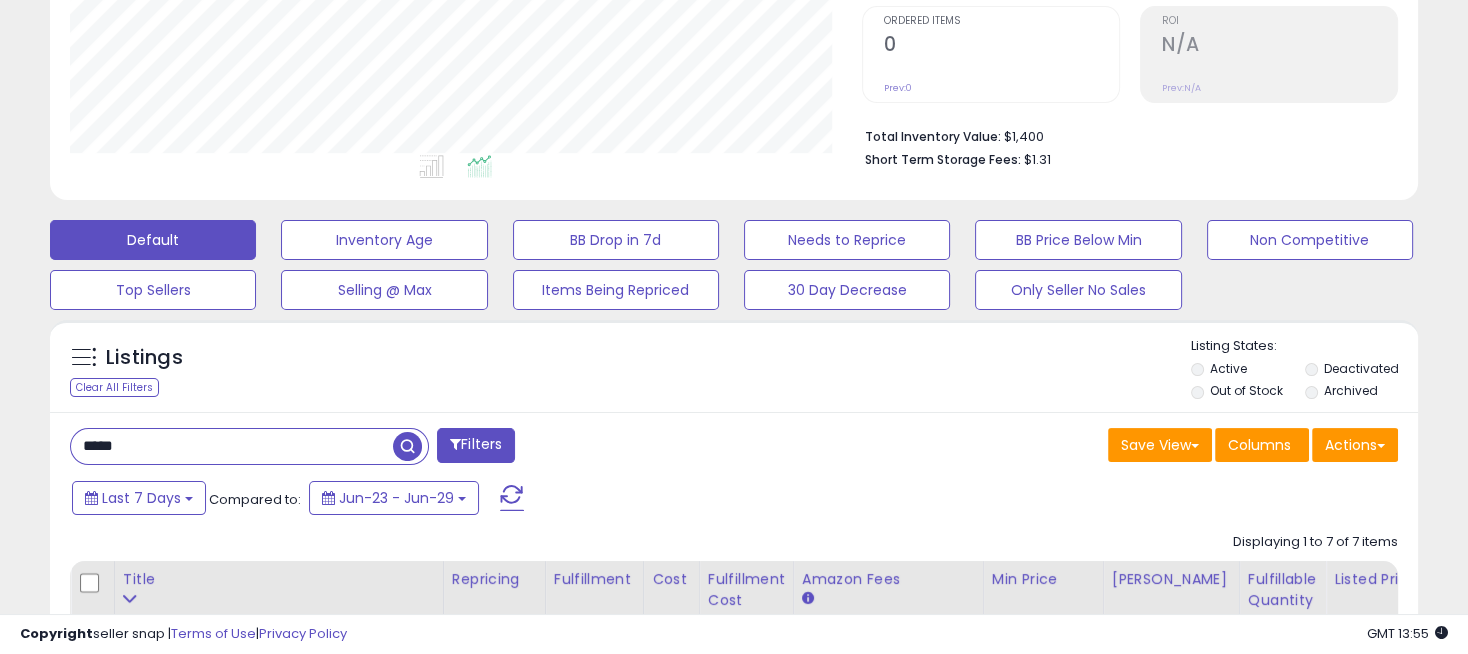 click on "*****" at bounding box center (232, 446) 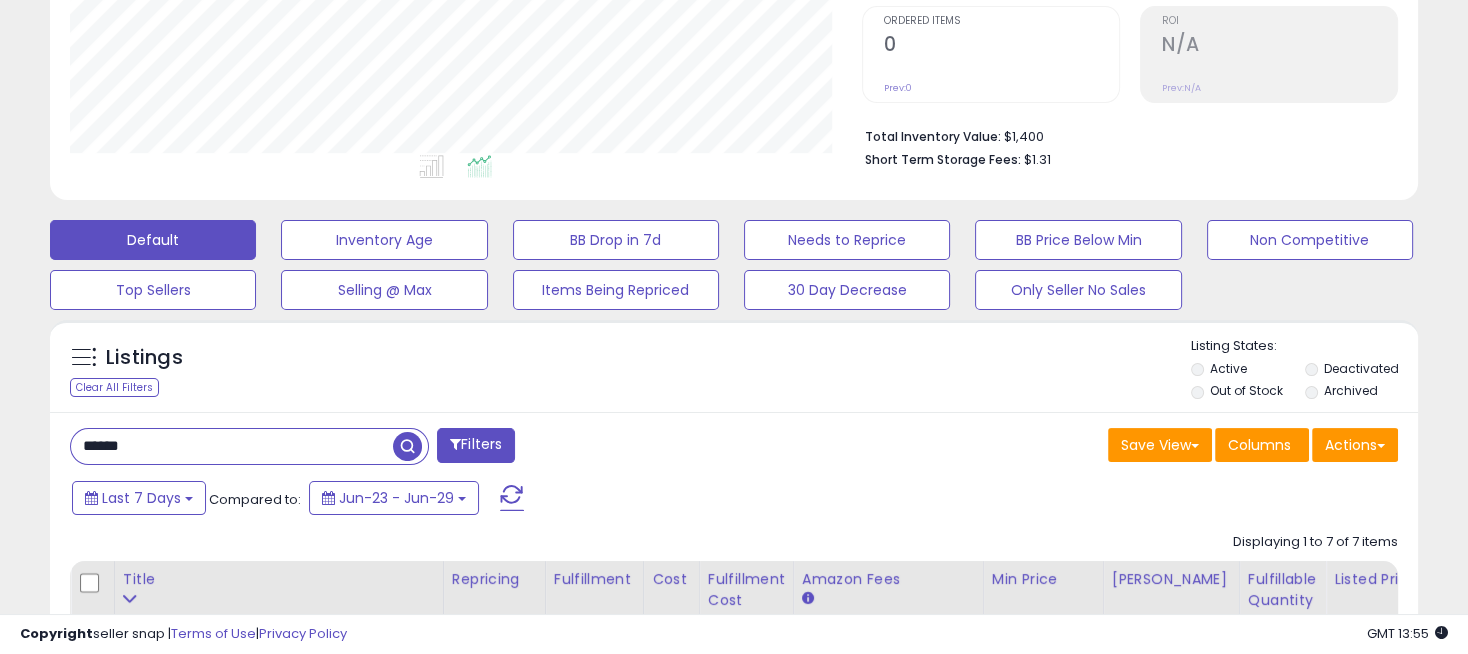 type on "******" 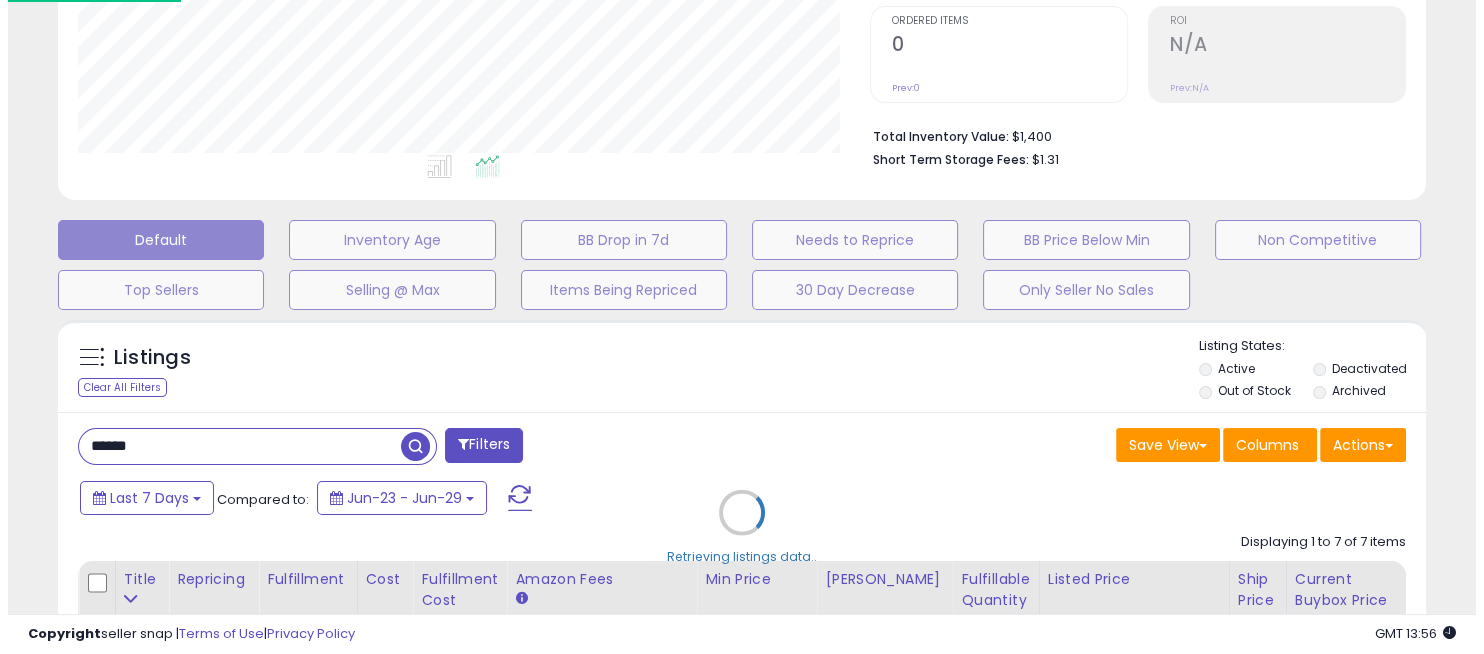 scroll, scrollTop: 999590, scrollLeft: 999198, axis: both 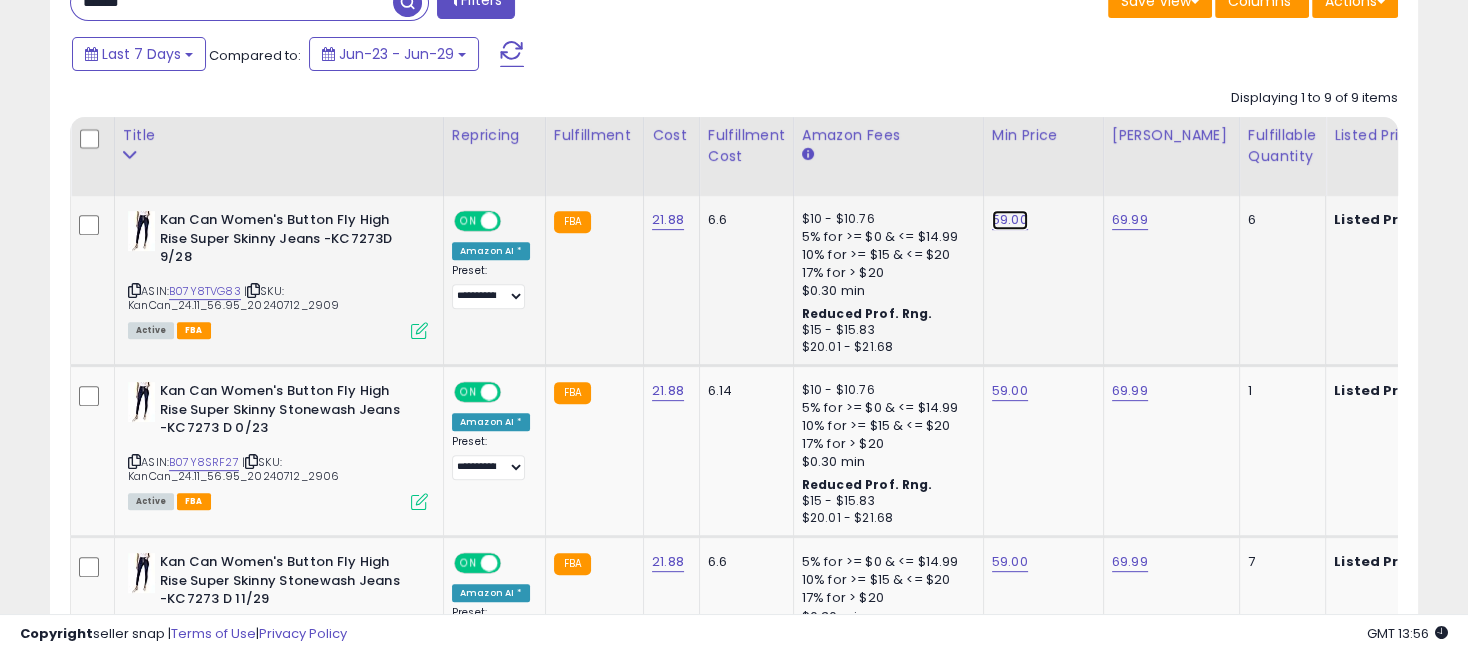 click on "59.00" at bounding box center [1010, 220] 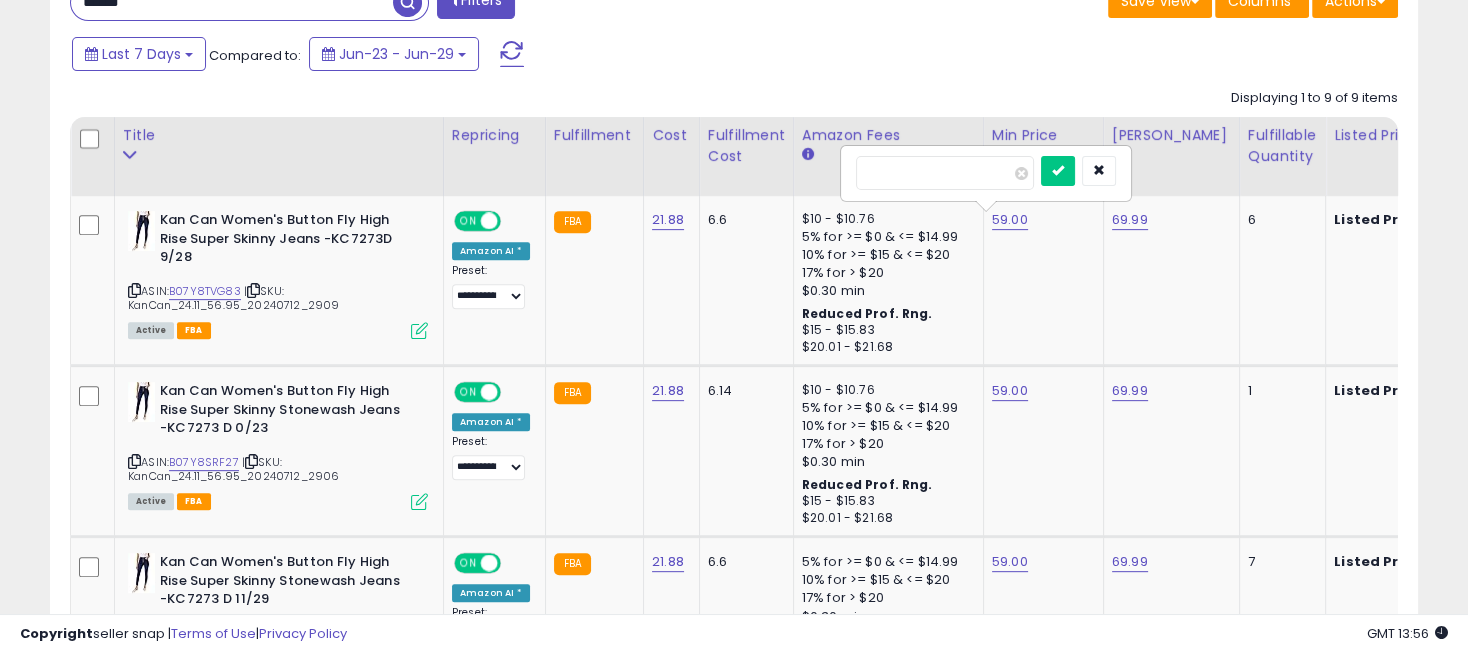 drag, startPoint x: 908, startPoint y: 162, endPoint x: 789, endPoint y: 160, distance: 119.01681 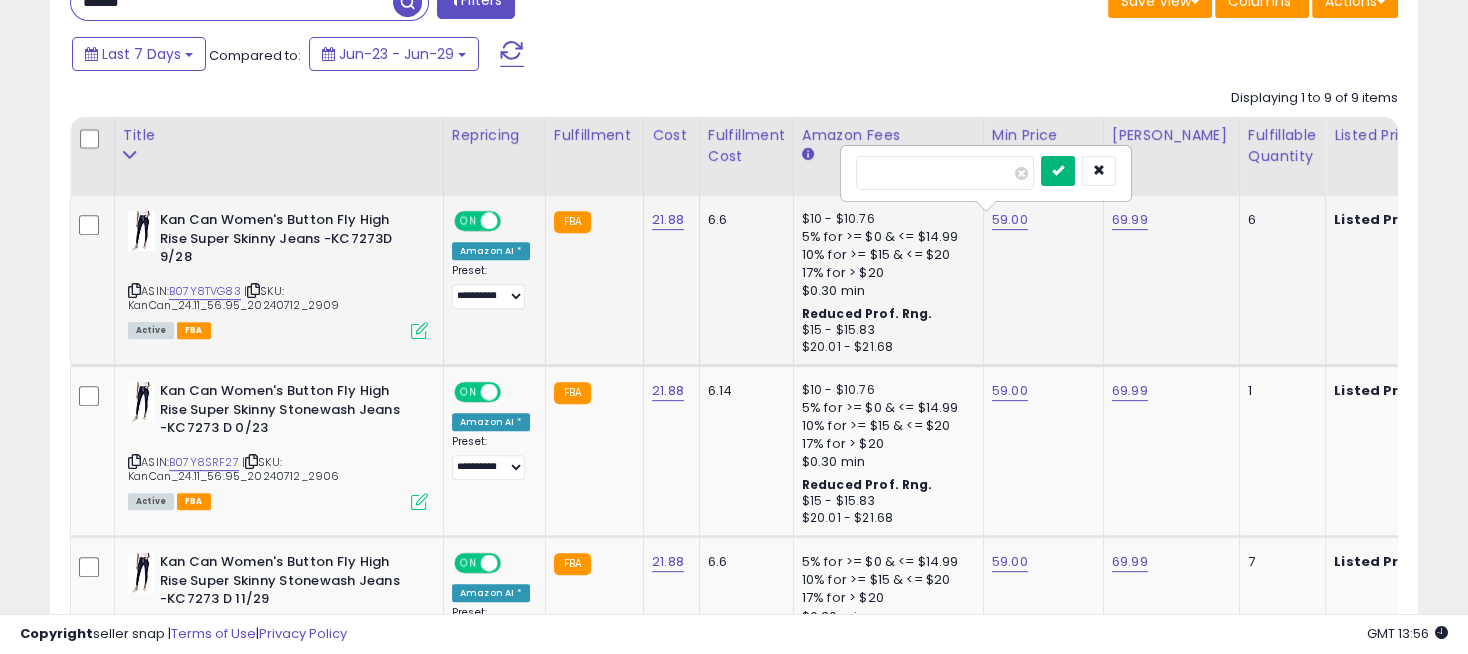 type on "**" 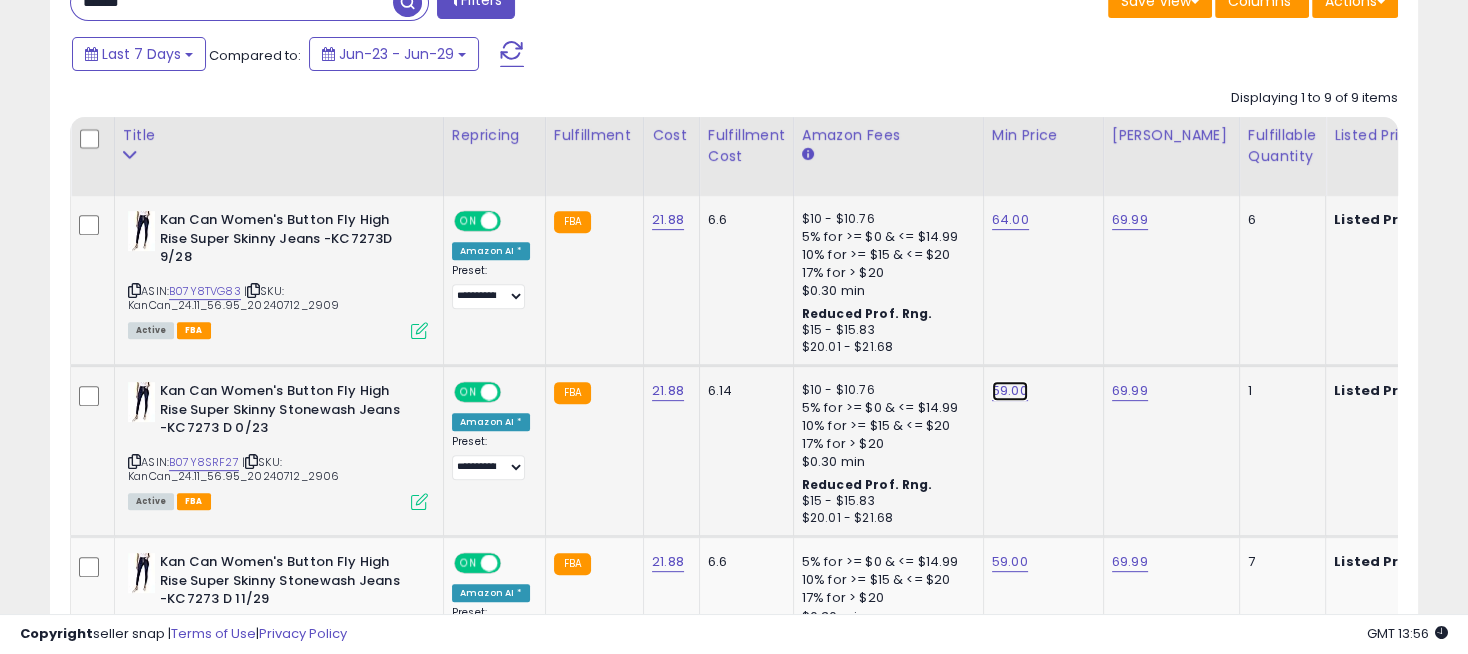 click on "59.00" at bounding box center (1010, 220) 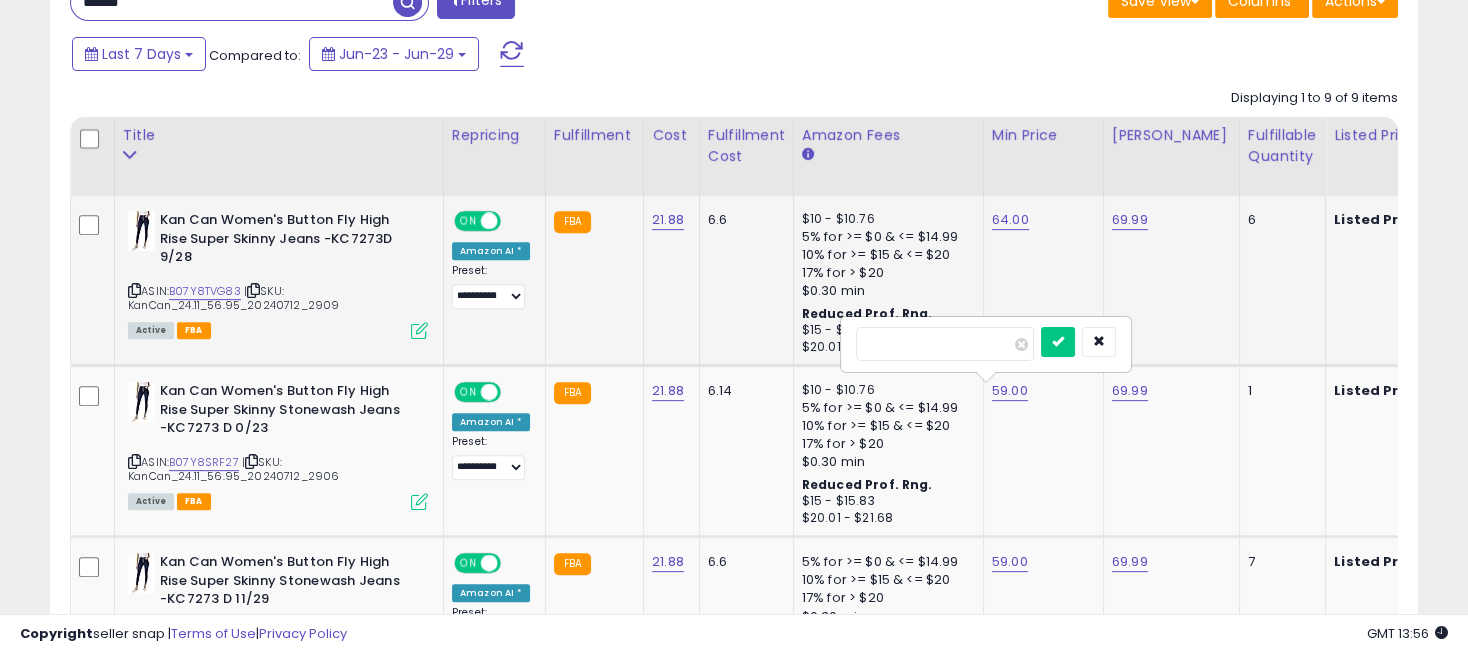 drag, startPoint x: 982, startPoint y: 337, endPoint x: 830, endPoint y: 337, distance: 152 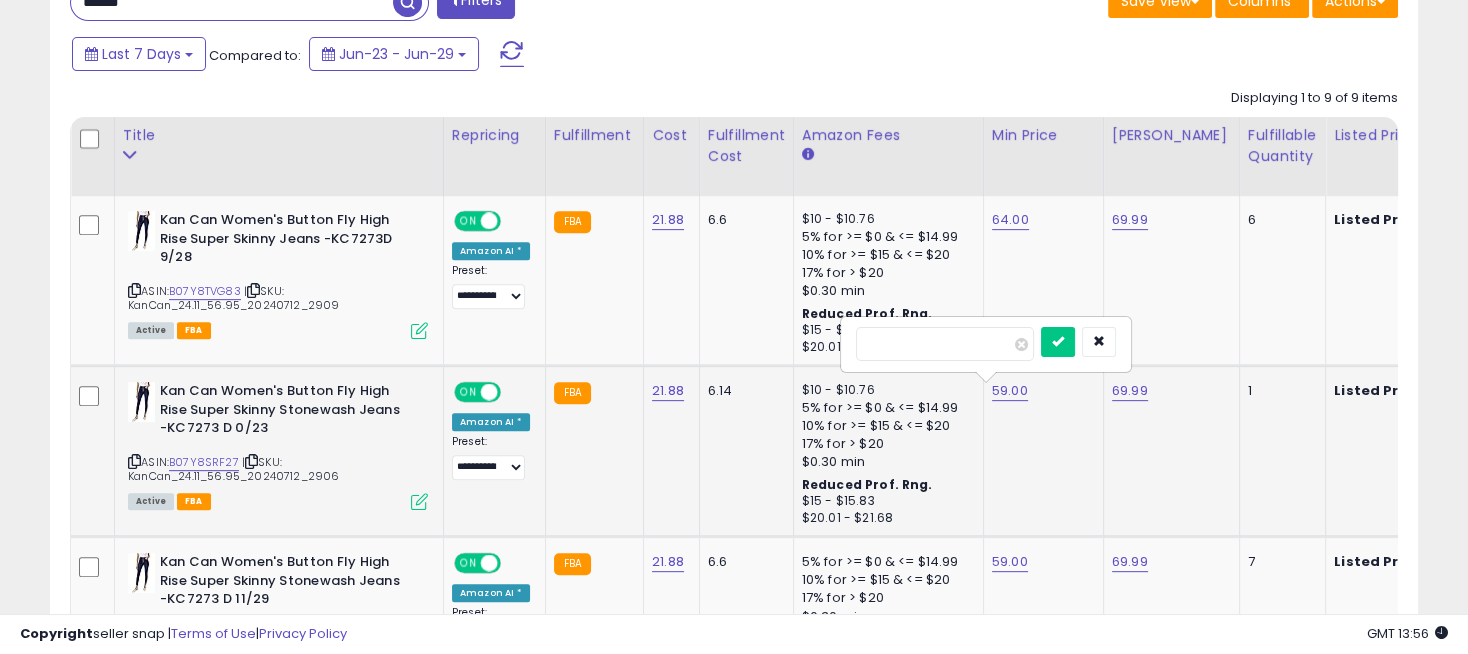 type on "**" 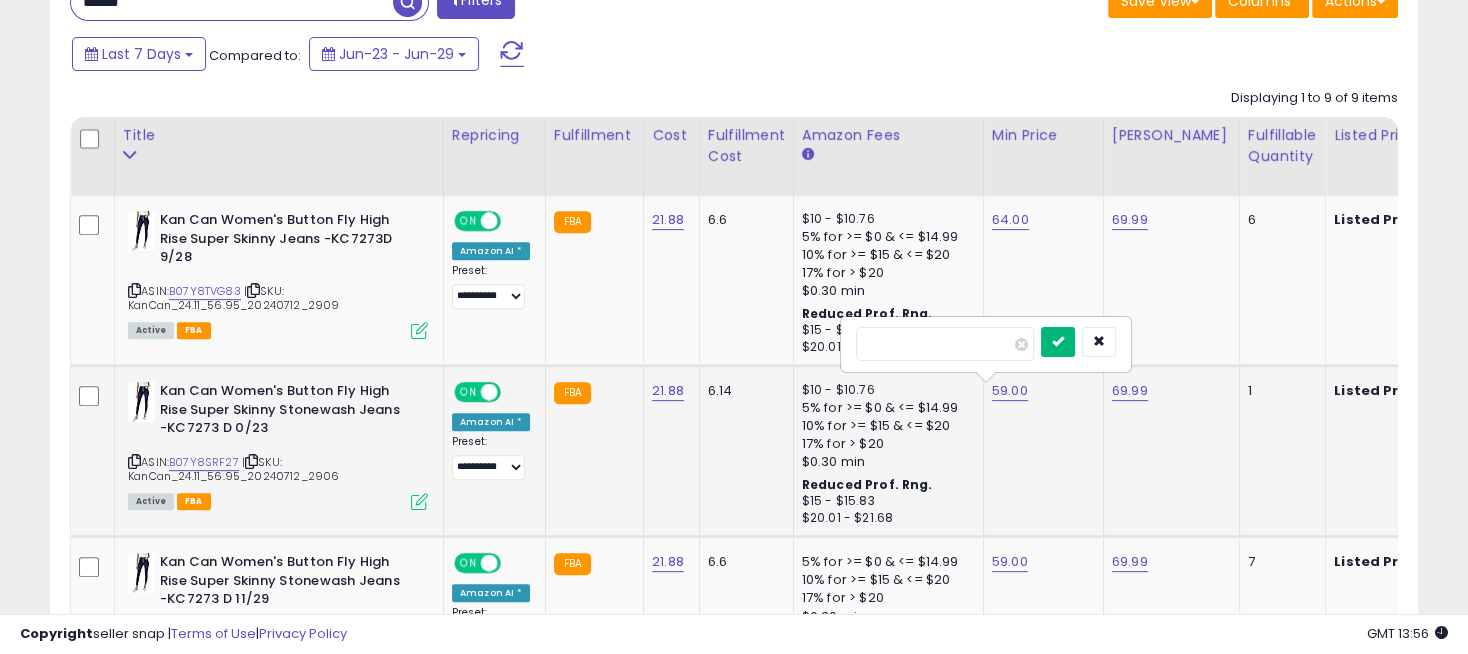 click at bounding box center (1058, 341) 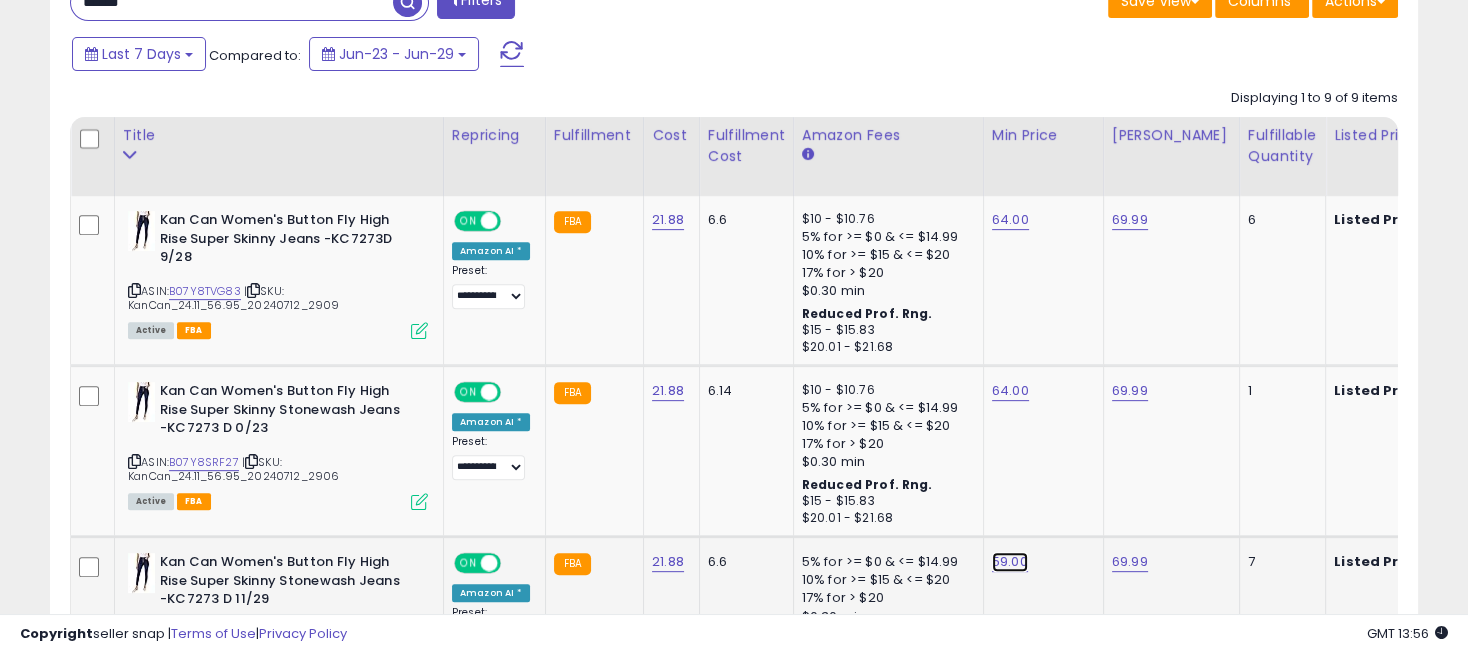 click on "59.00" at bounding box center (1010, 220) 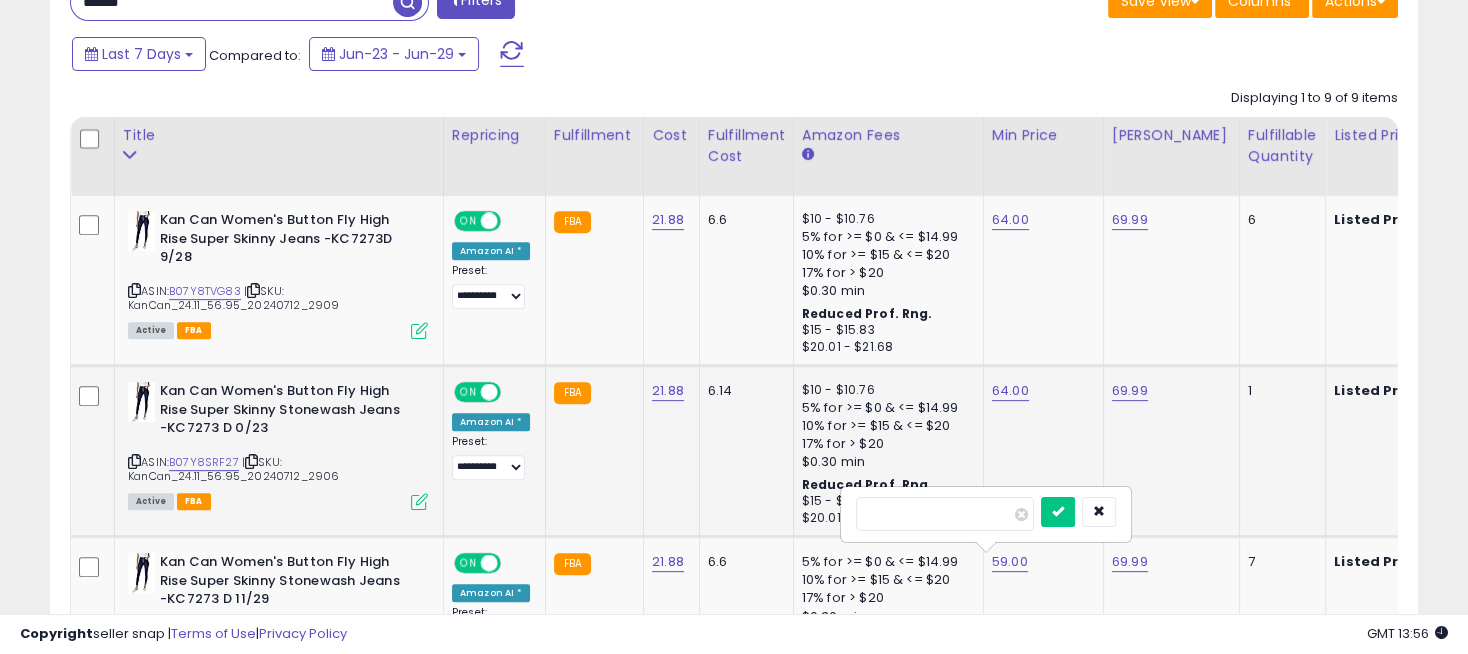 drag, startPoint x: 931, startPoint y: 514, endPoint x: 791, endPoint y: 509, distance: 140.08926 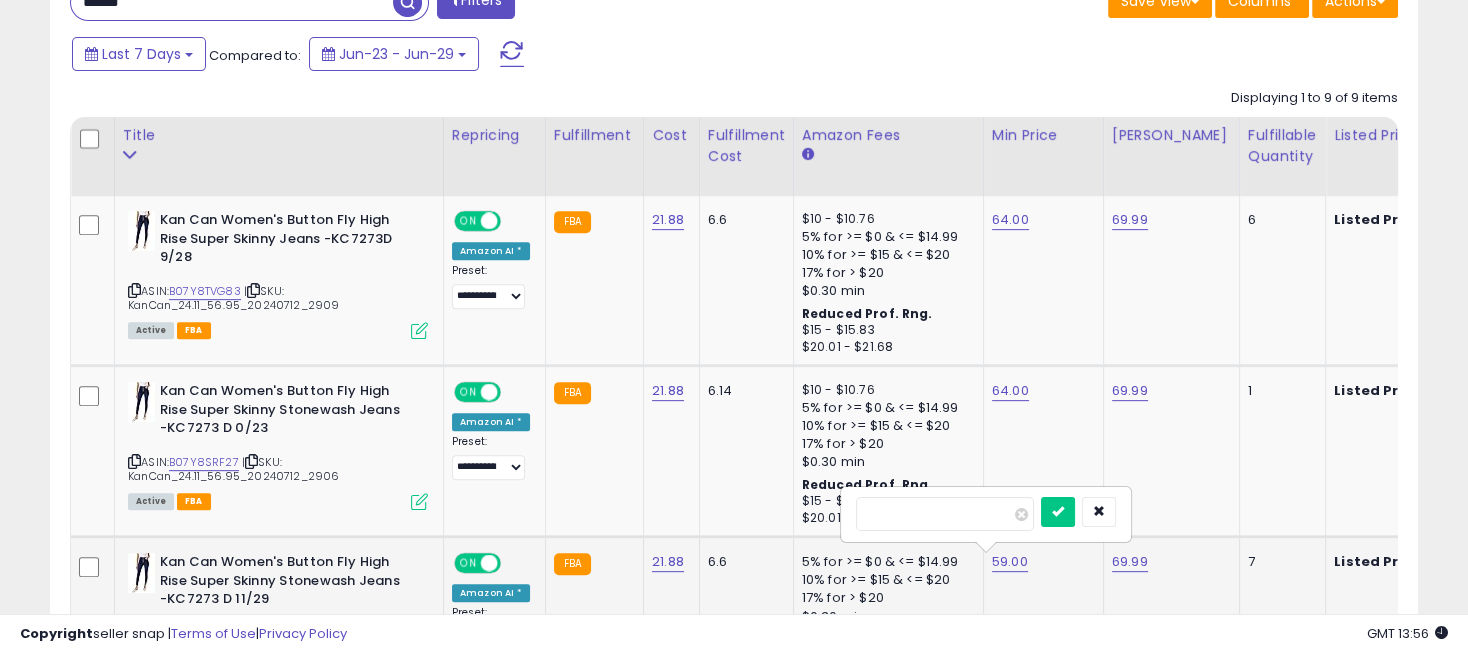 type on "**" 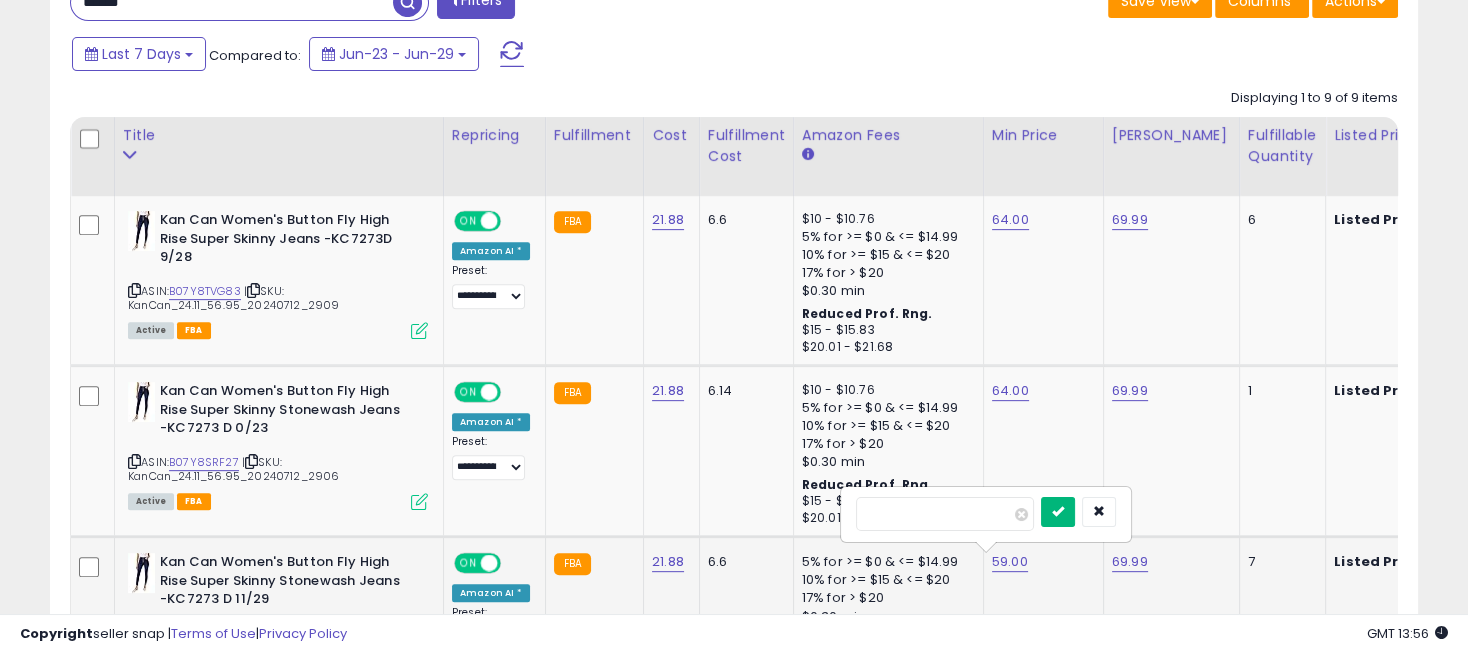 click at bounding box center (1058, 512) 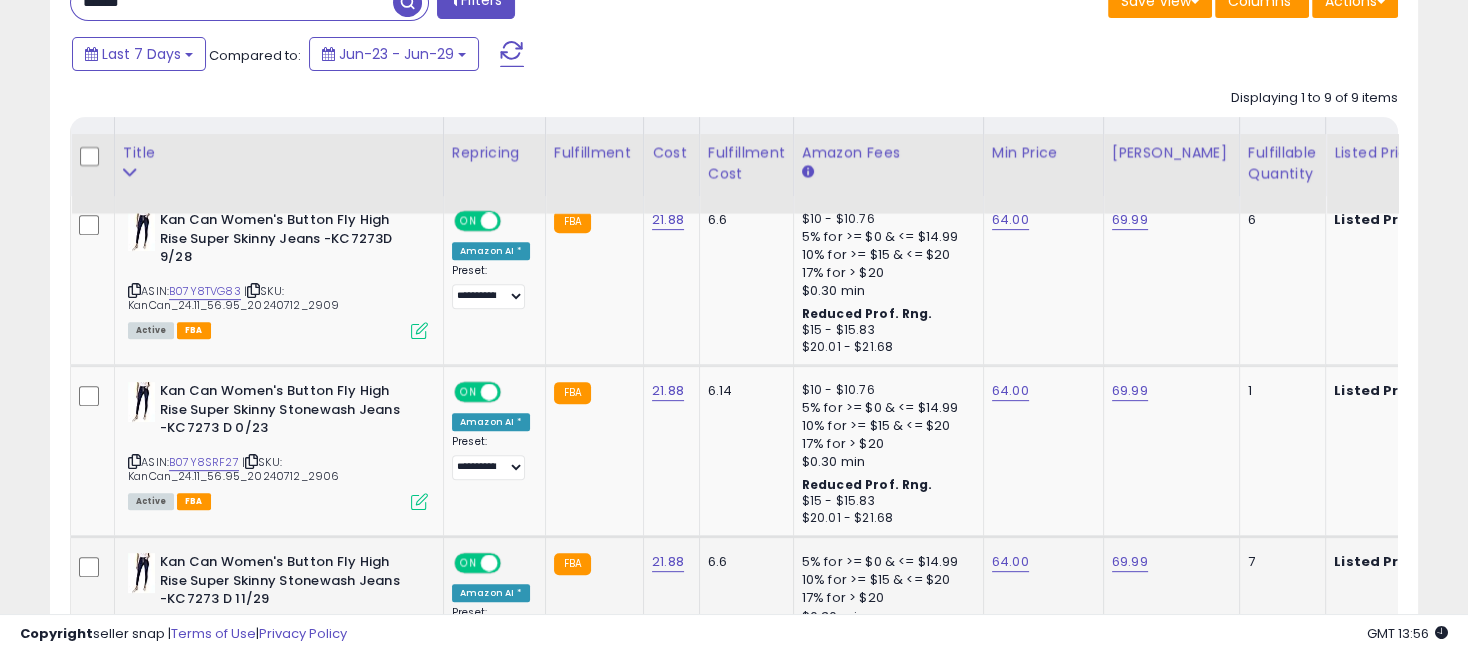 scroll, scrollTop: 1077, scrollLeft: 0, axis: vertical 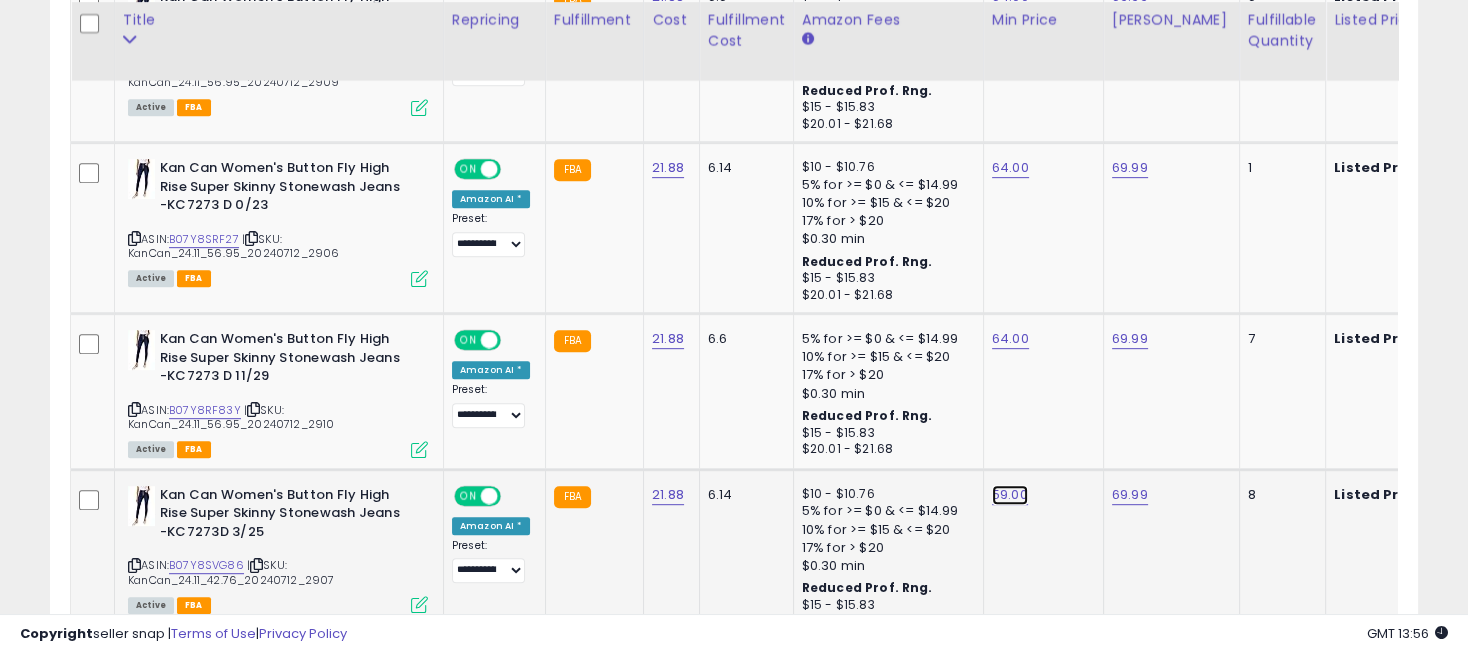 click on "59.00" at bounding box center [1010, -3] 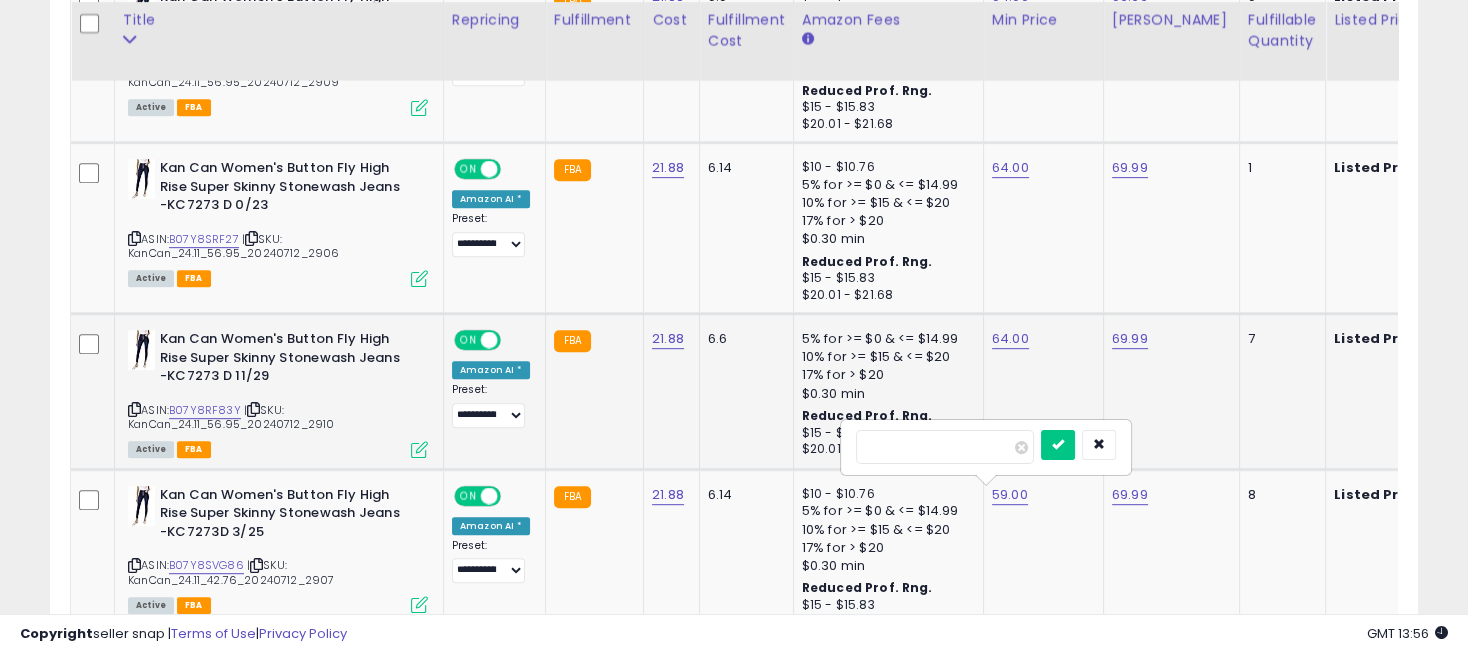 drag, startPoint x: 937, startPoint y: 439, endPoint x: 729, endPoint y: 437, distance: 208.00961 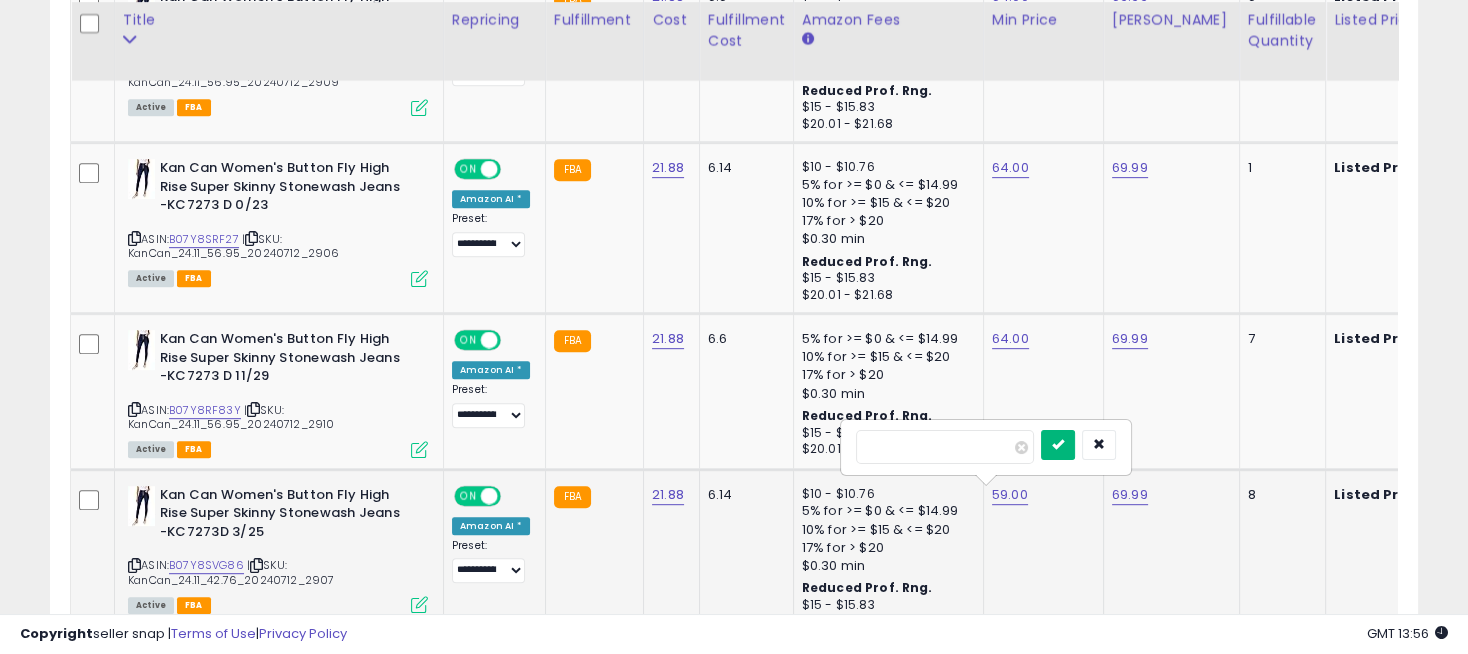 click at bounding box center (1058, 445) 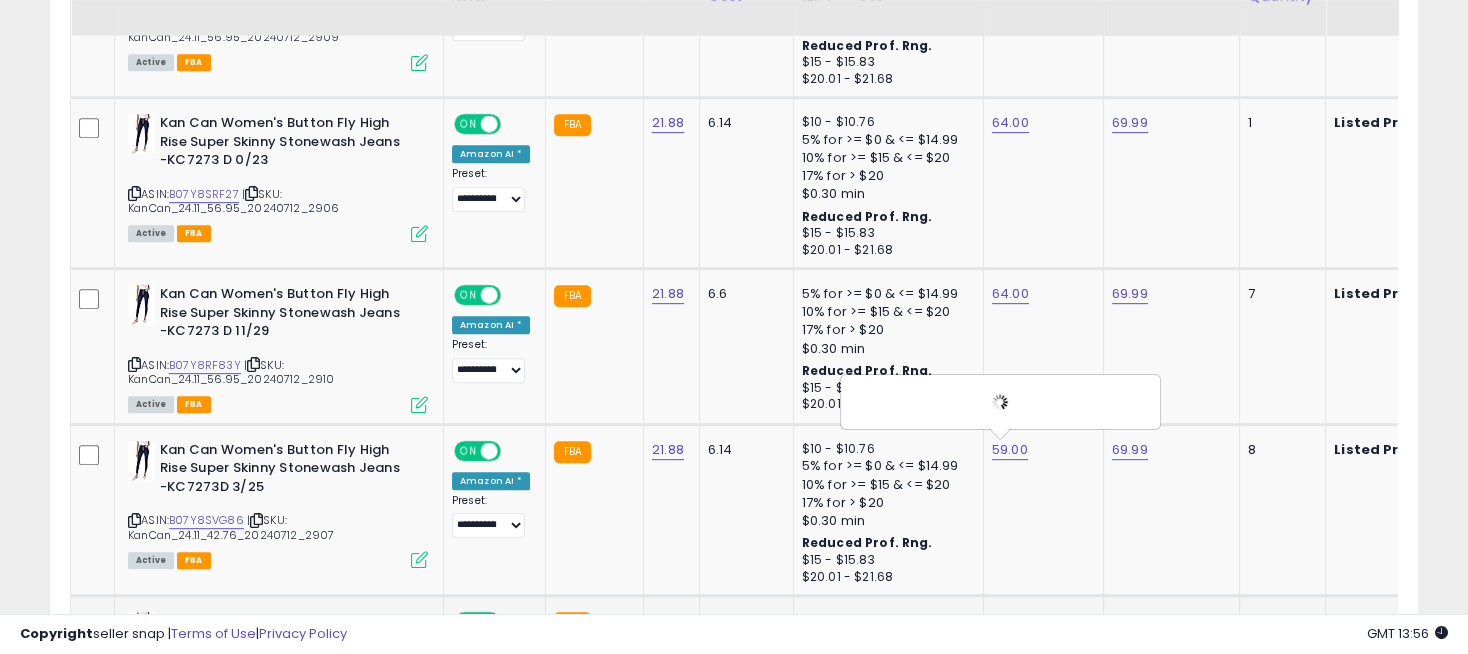 scroll, scrollTop: 1299, scrollLeft: 0, axis: vertical 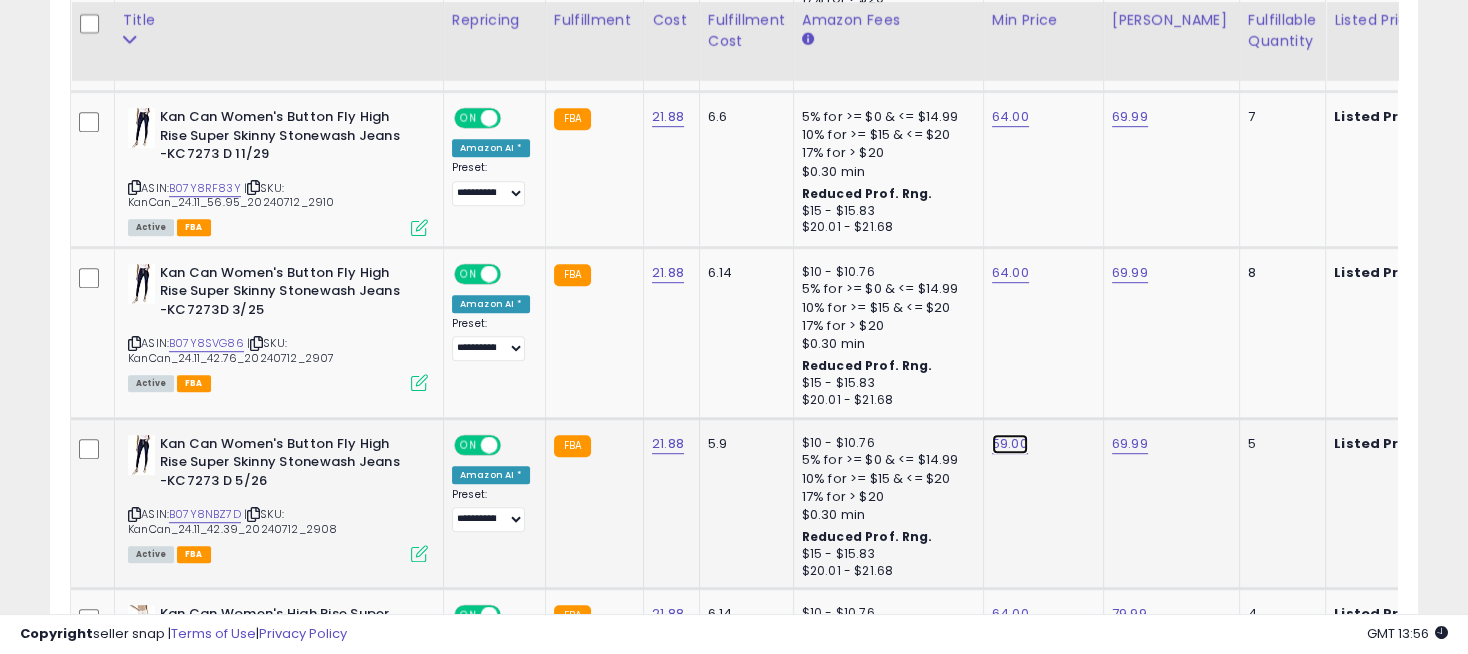 click on "59.00" at bounding box center (1010, -225) 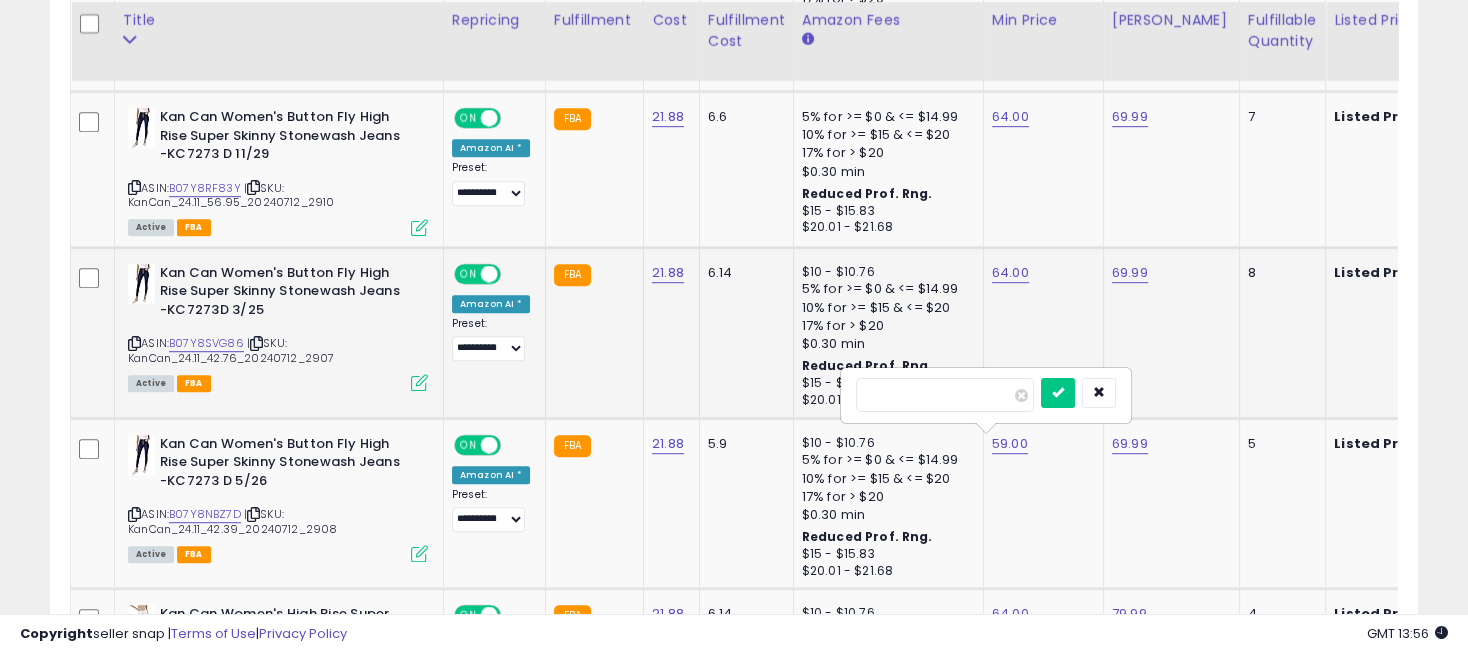 click on "**********" at bounding box center (1509, 495) 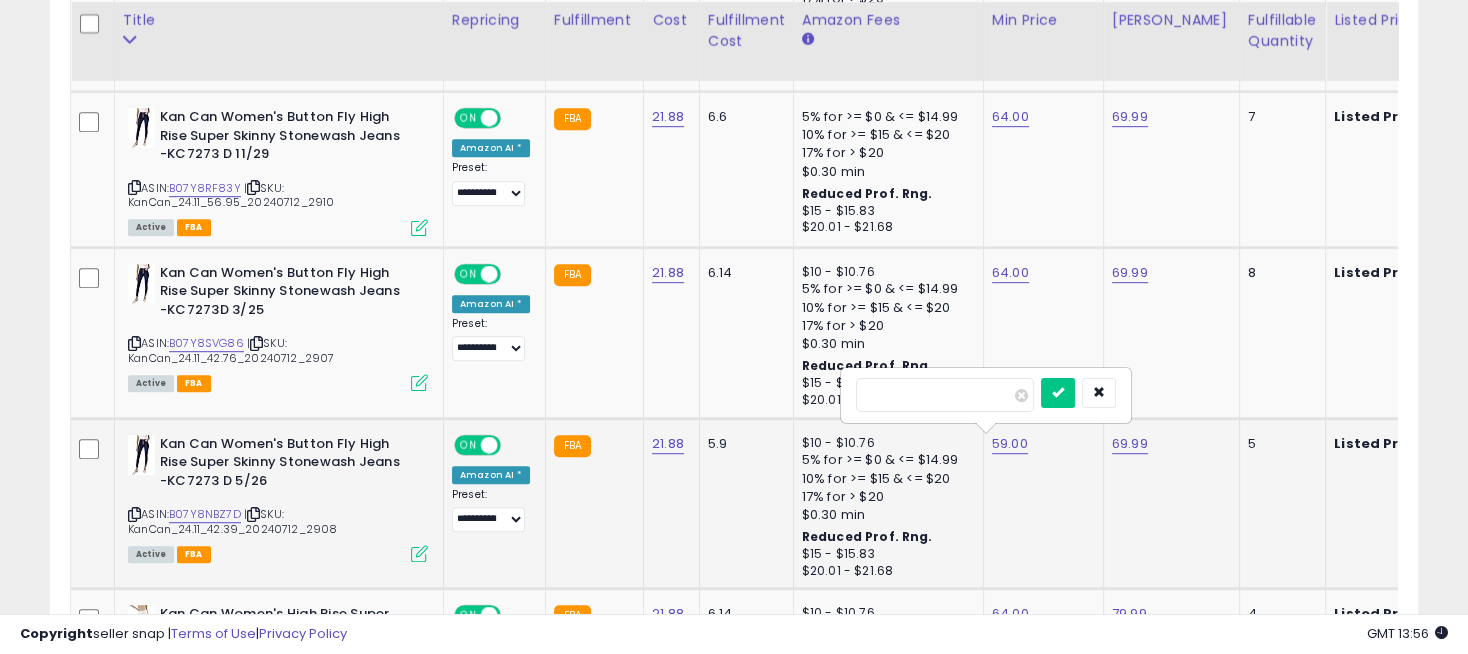 type on "**" 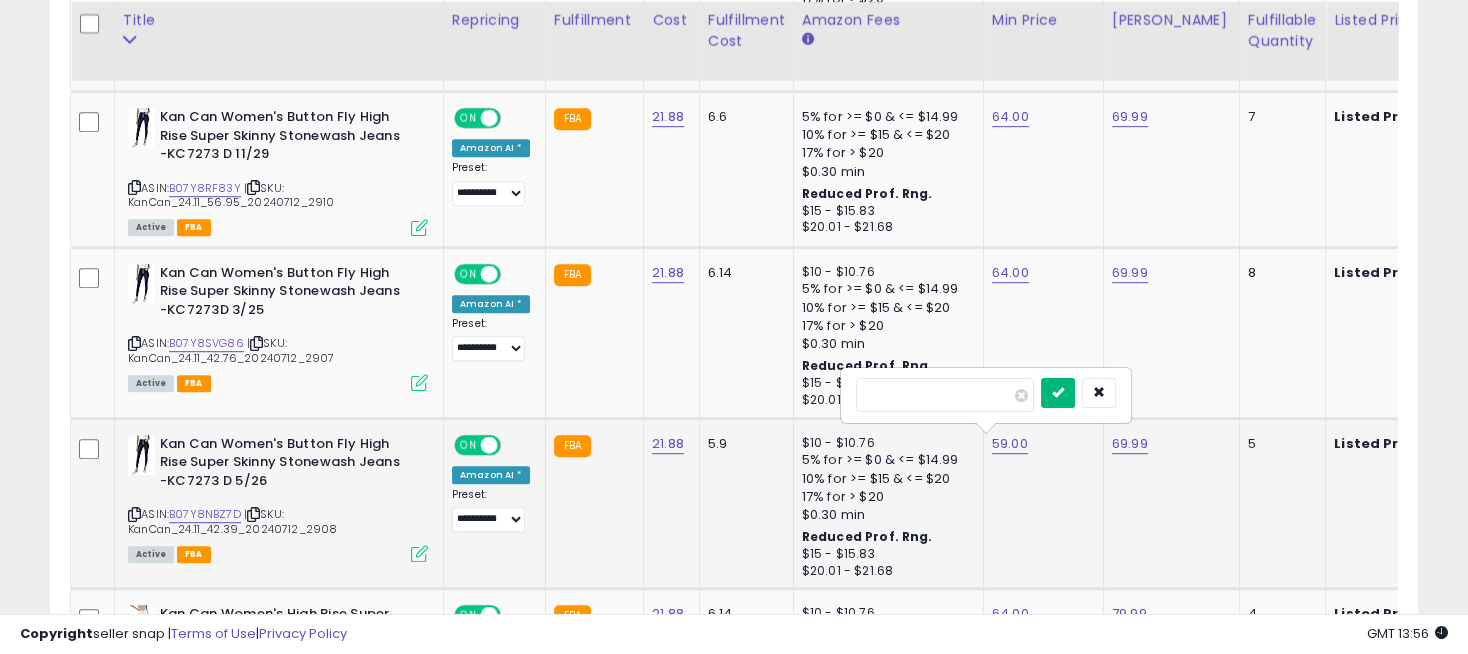 click at bounding box center (1058, 393) 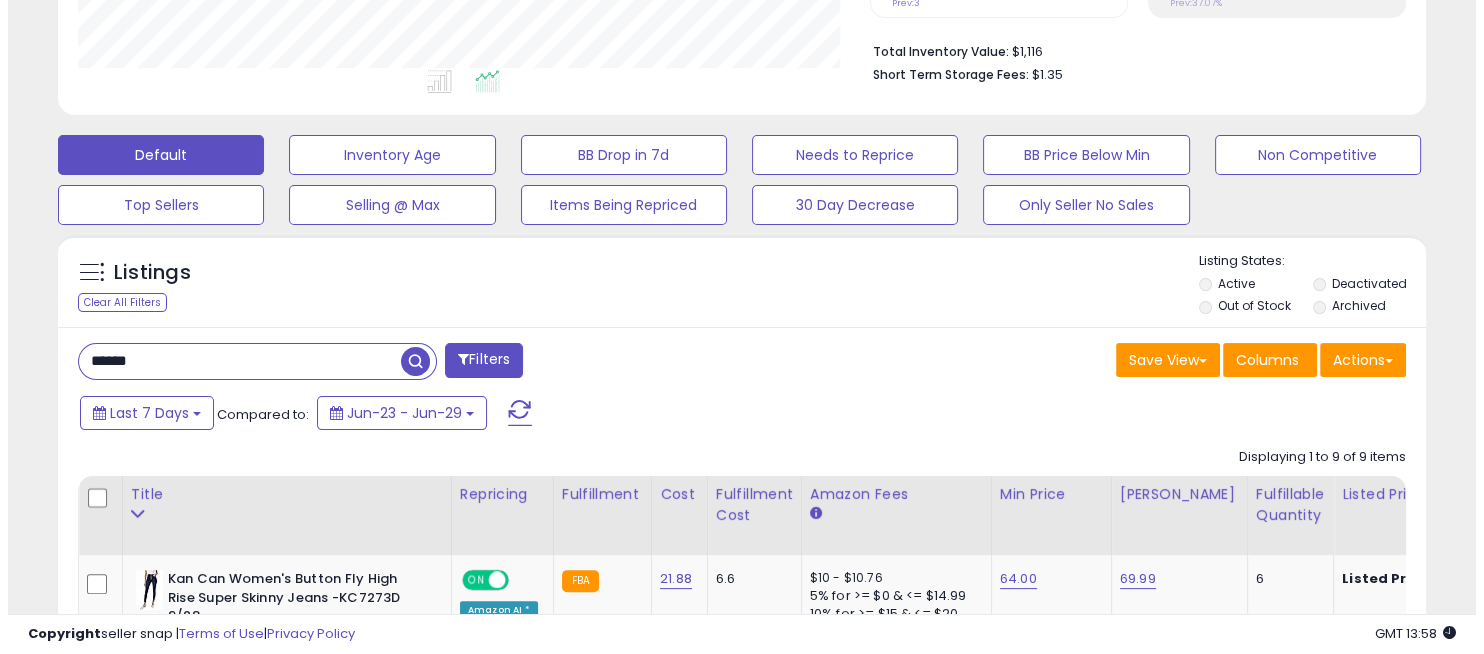 scroll, scrollTop: 607, scrollLeft: 0, axis: vertical 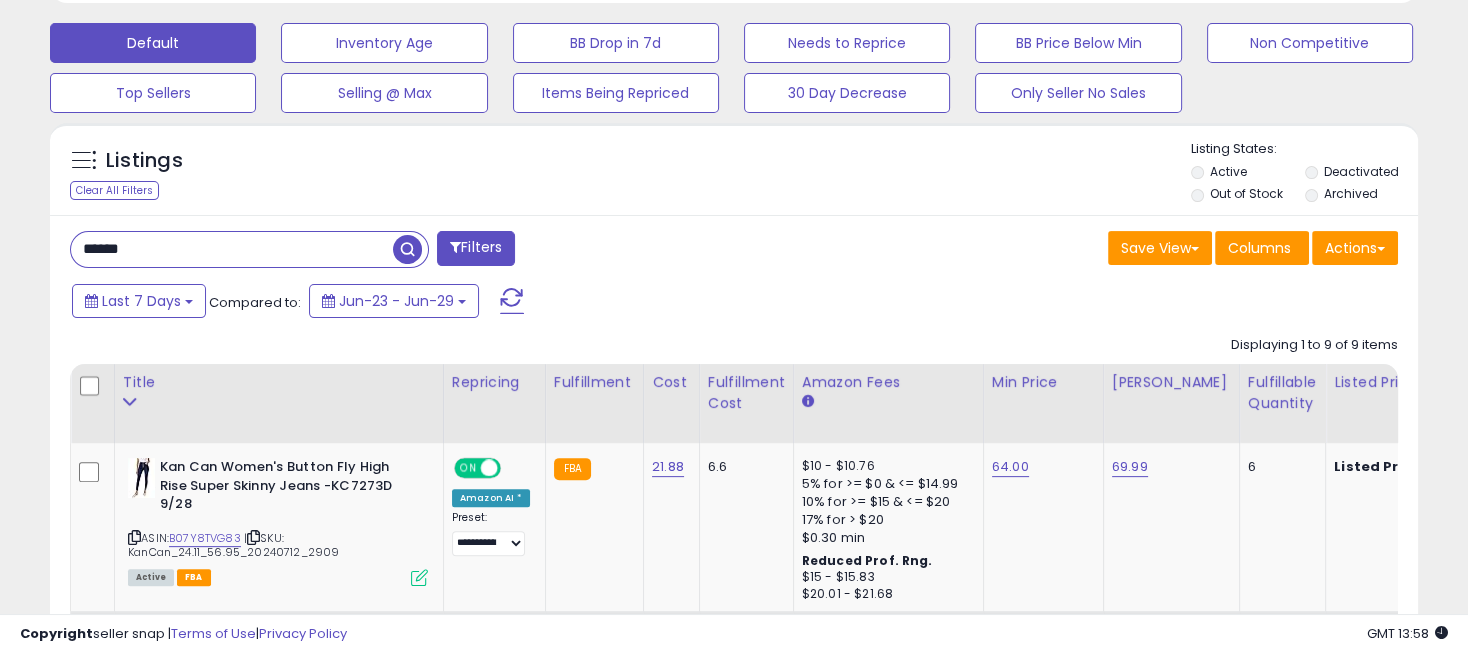 click on "Filters" at bounding box center (476, 248) 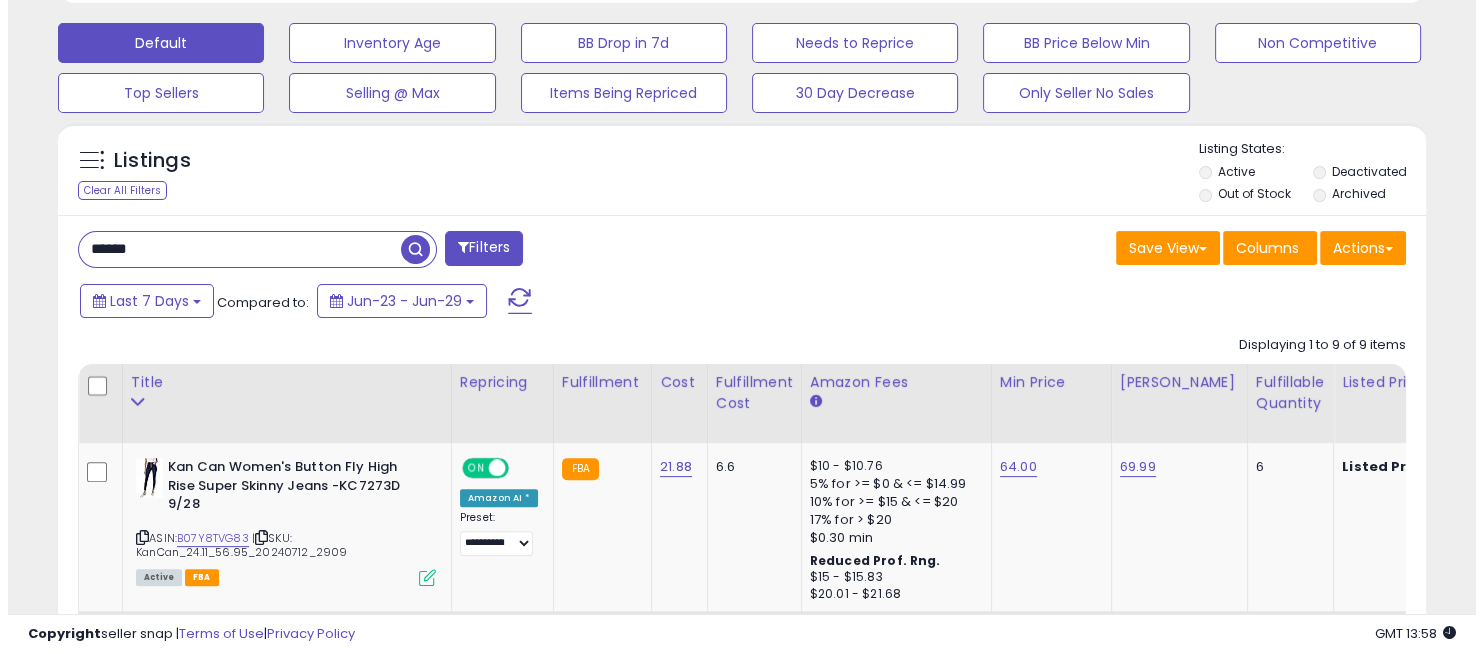 scroll, scrollTop: 999590, scrollLeft: 999198, axis: both 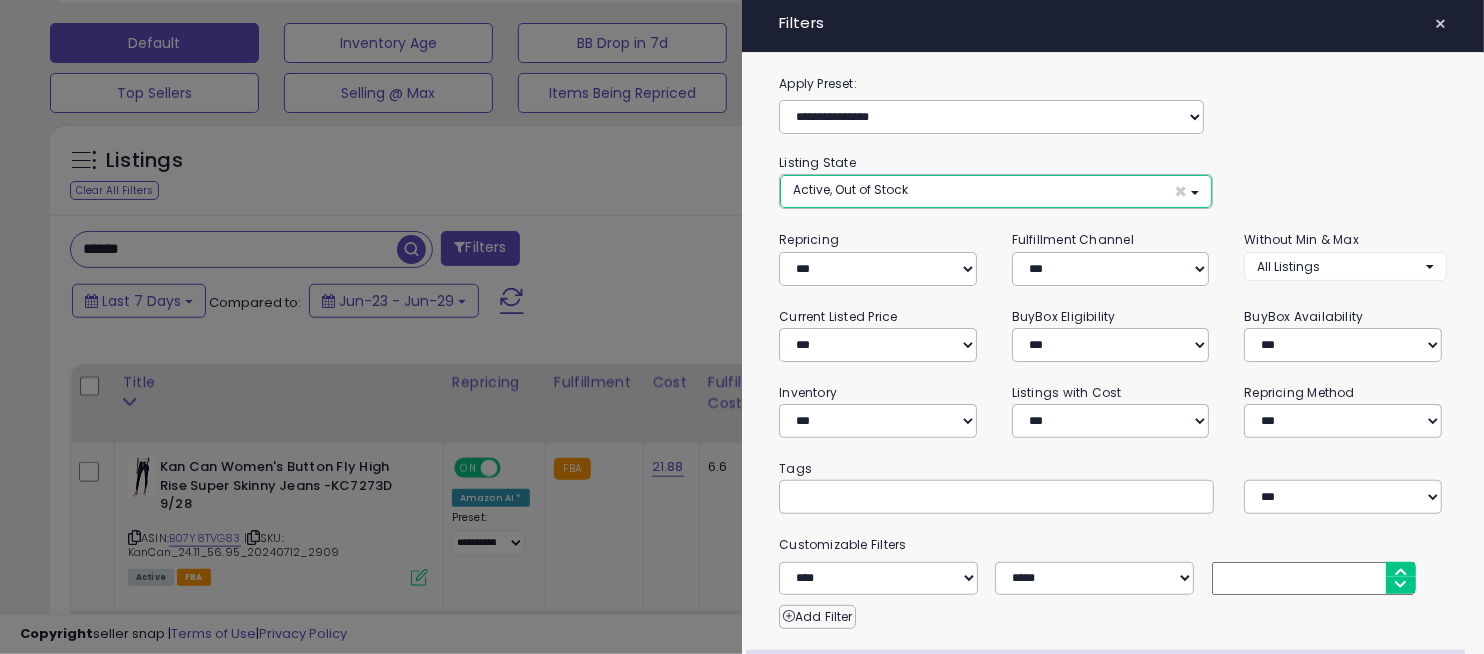 click on "Active, Out of Stock
×" at bounding box center [996, 191] 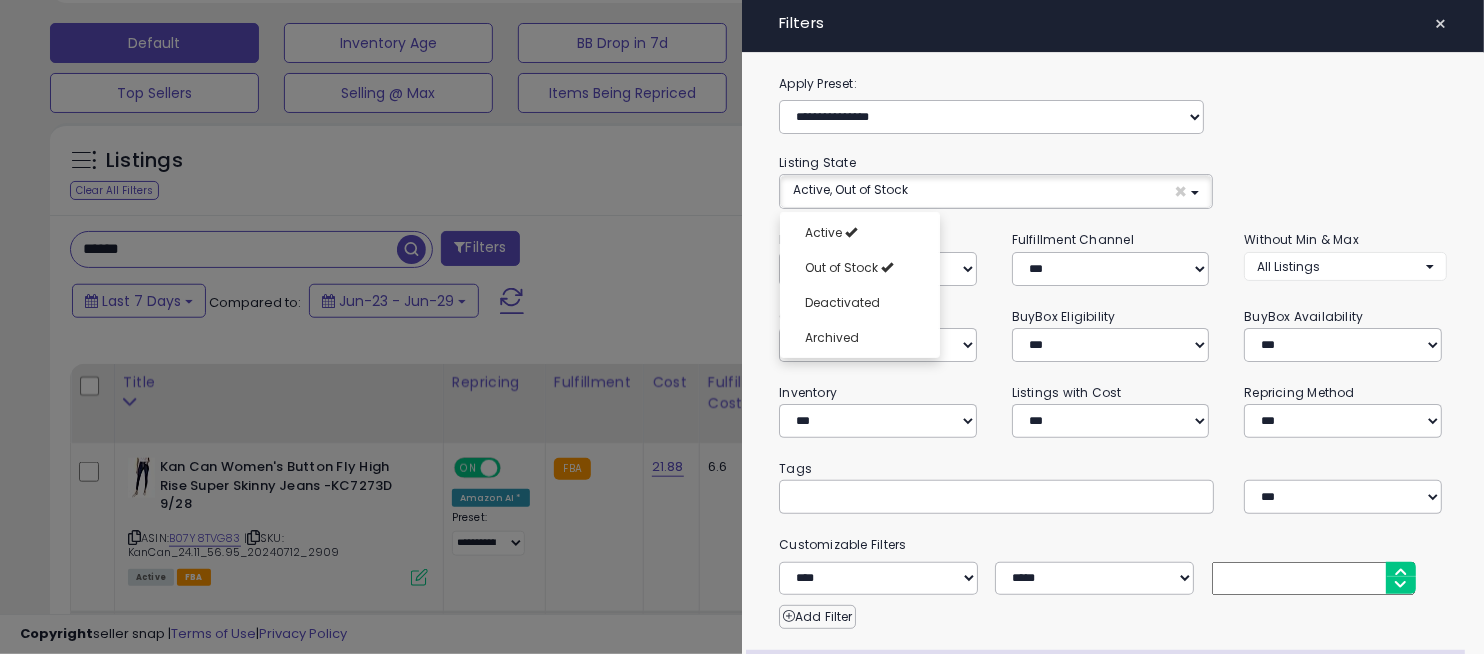 click on "**********" 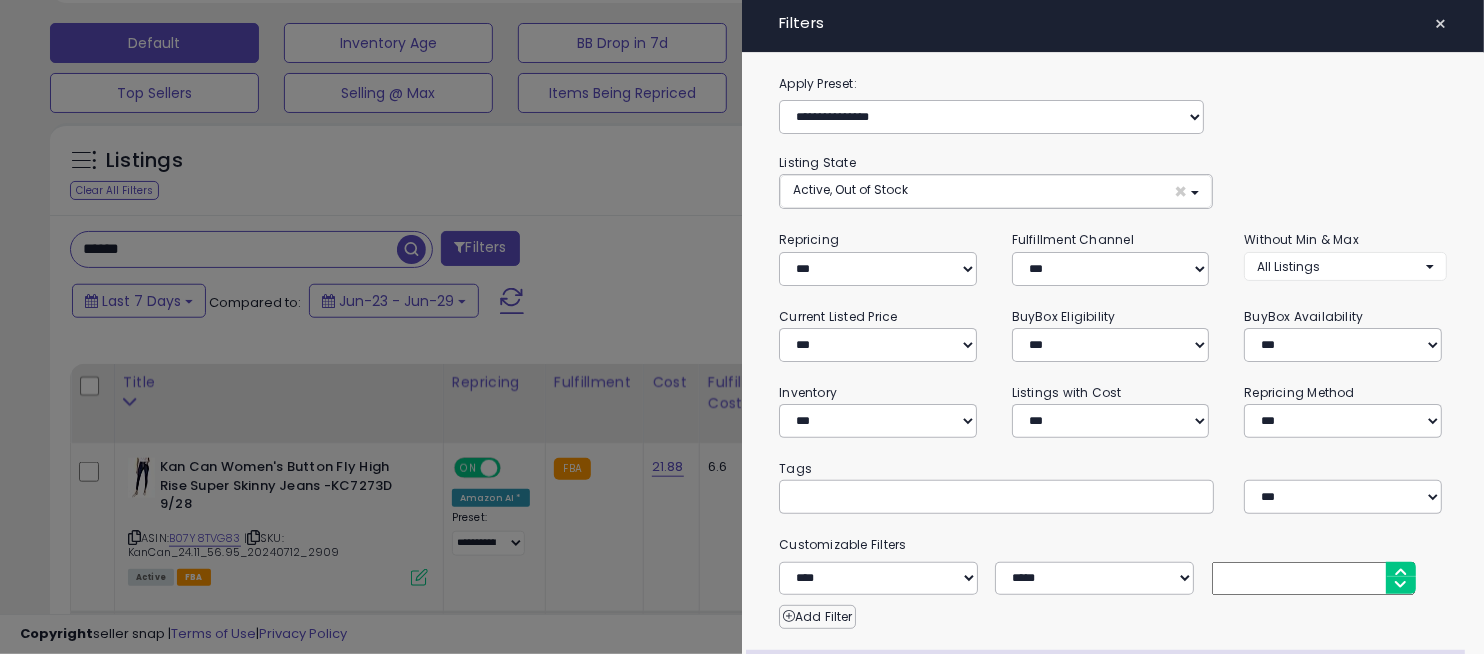 click at bounding box center (742, 327) 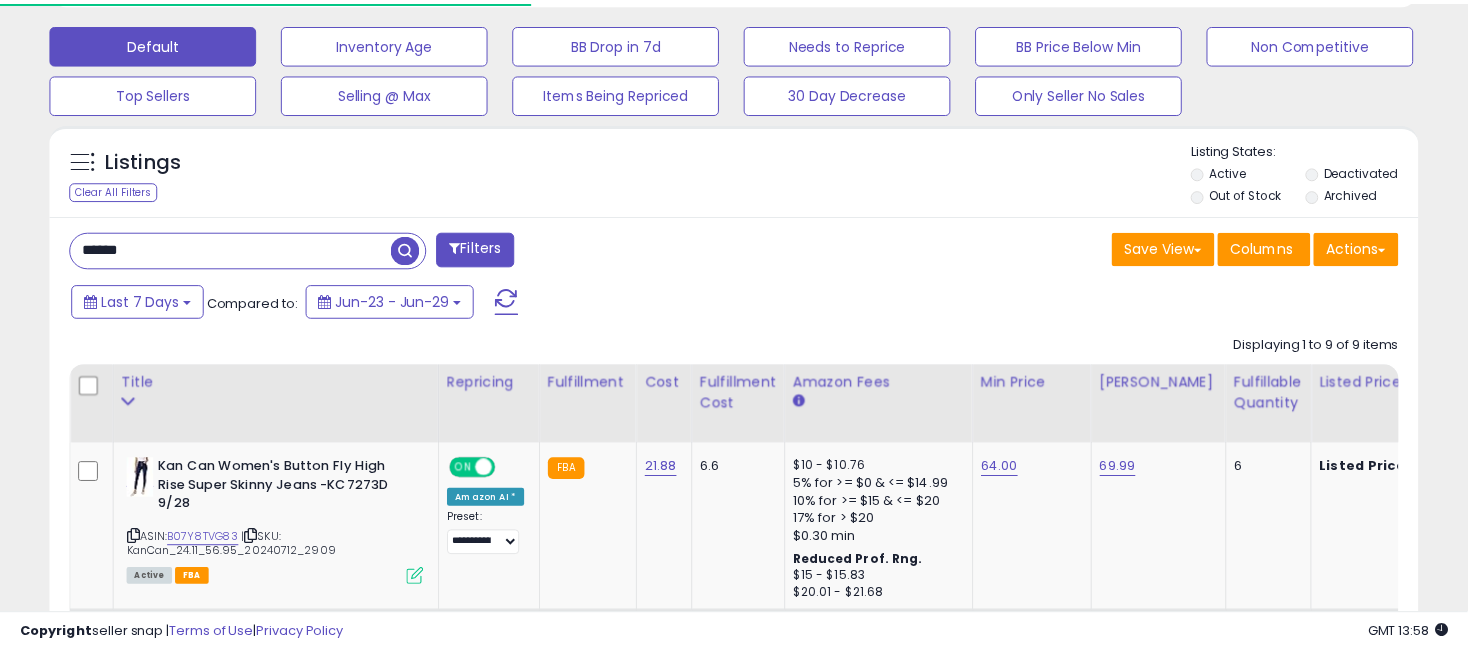 scroll, scrollTop: 410, scrollLeft: 791, axis: both 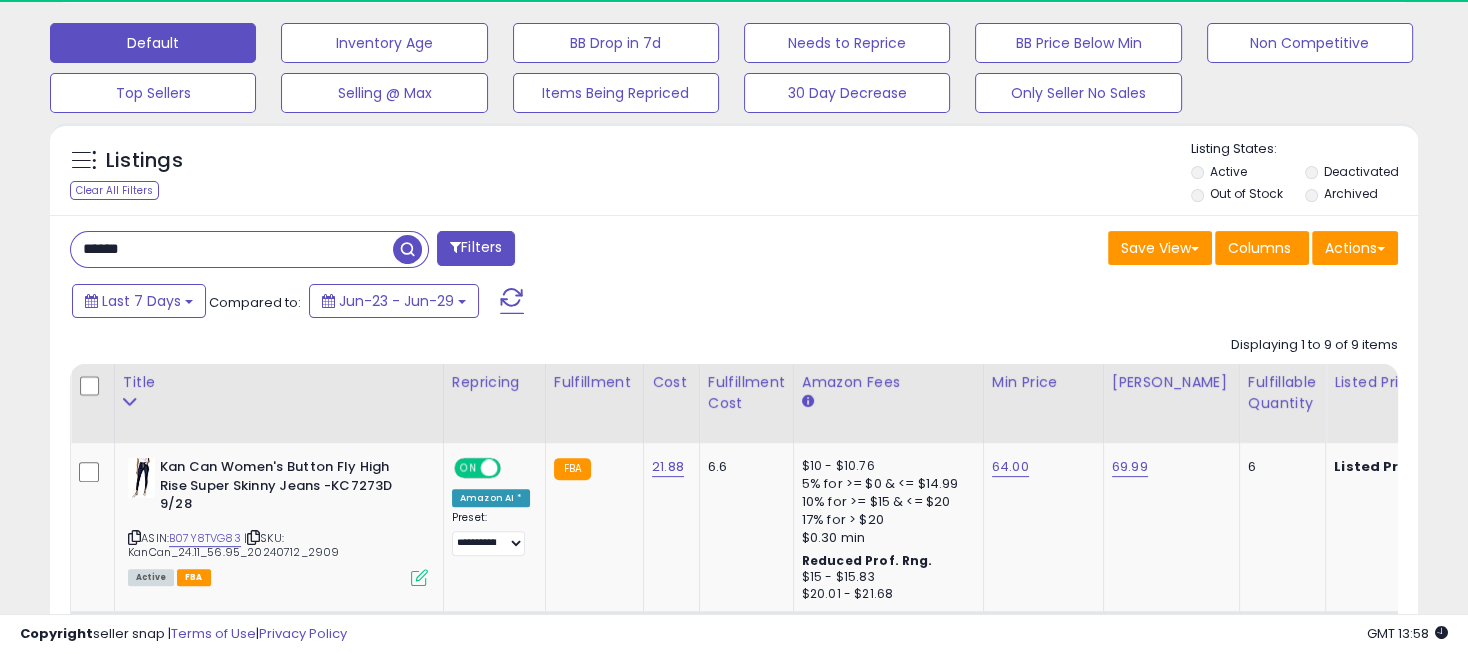click on "******" at bounding box center [232, 249] 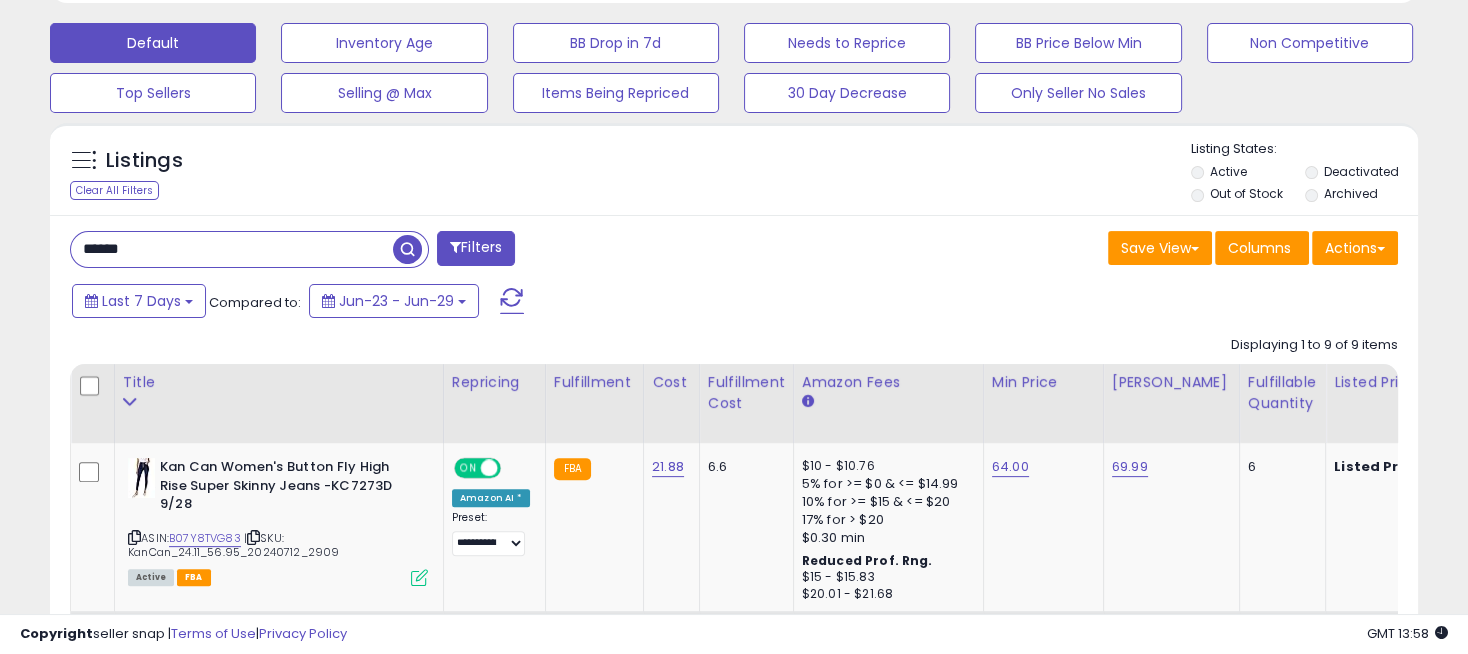 click on "******" at bounding box center [232, 249] 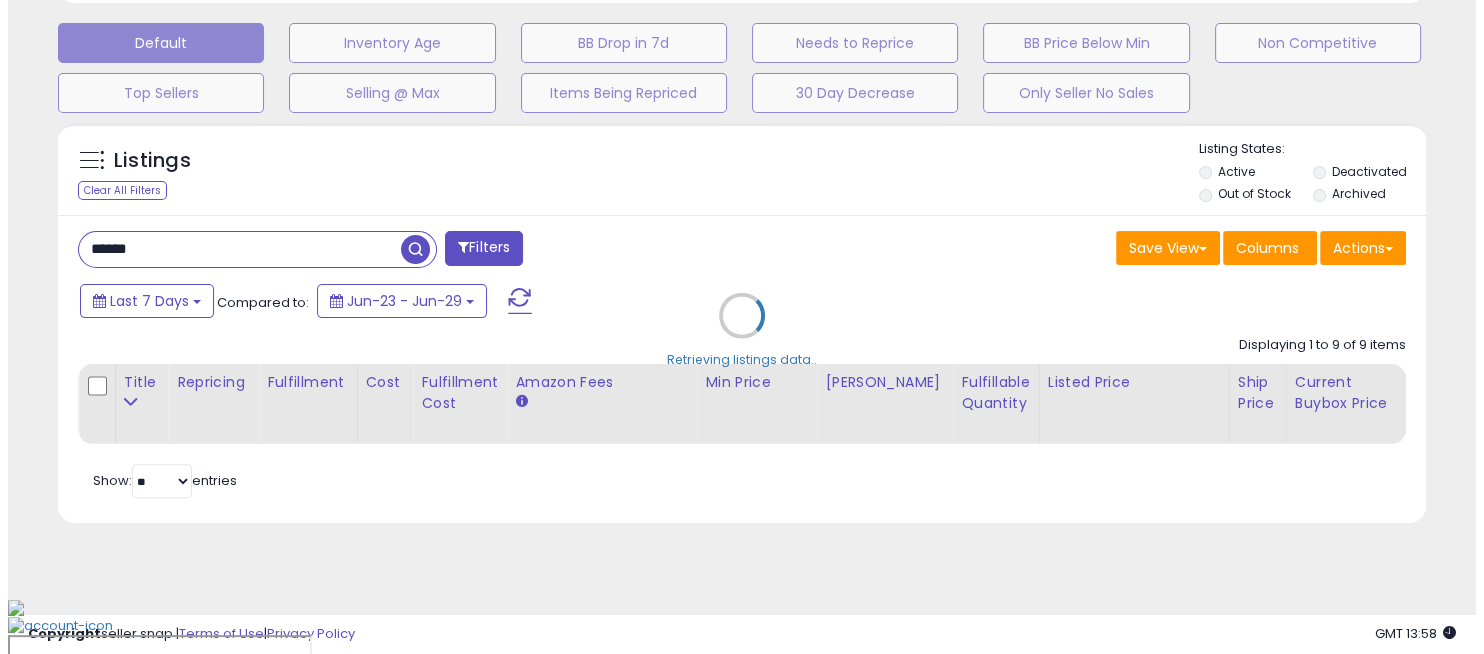 scroll, scrollTop: 565, scrollLeft: 0, axis: vertical 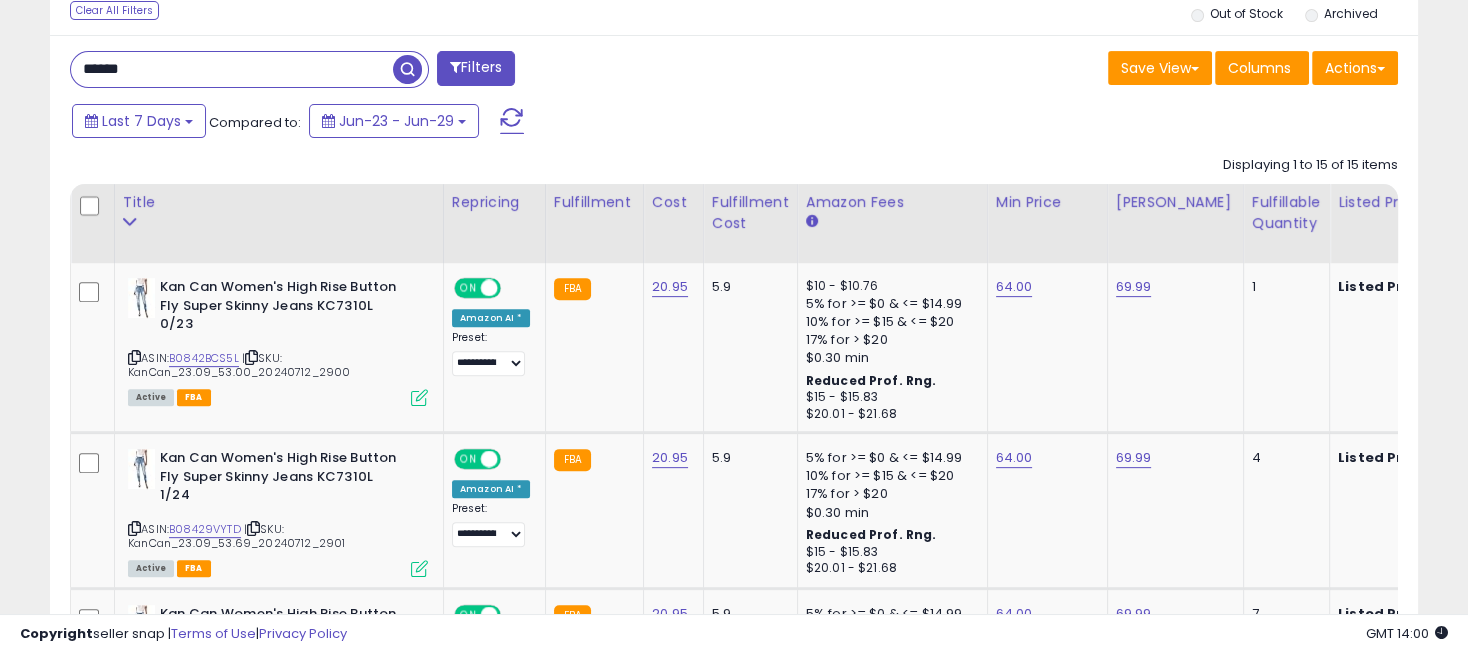 drag, startPoint x: 141, startPoint y: 59, endPoint x: 0, endPoint y: 58, distance: 141.00354 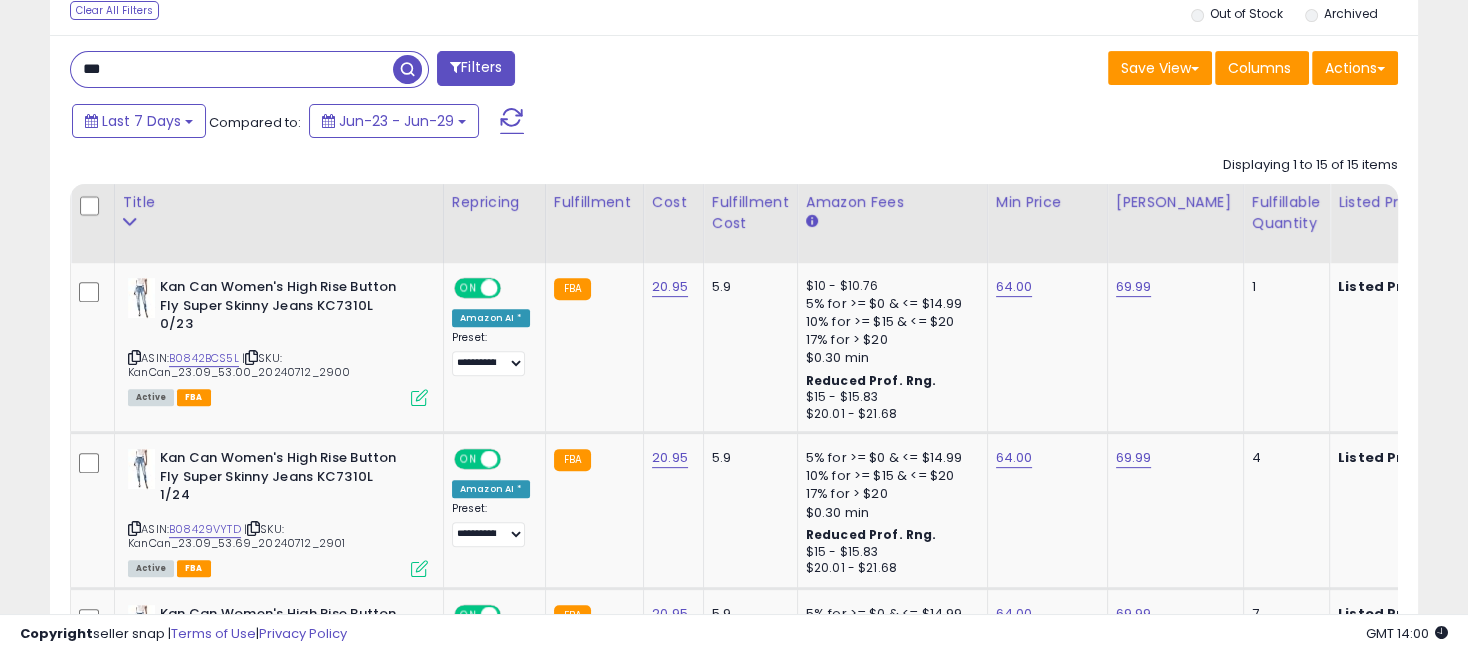 type on "***" 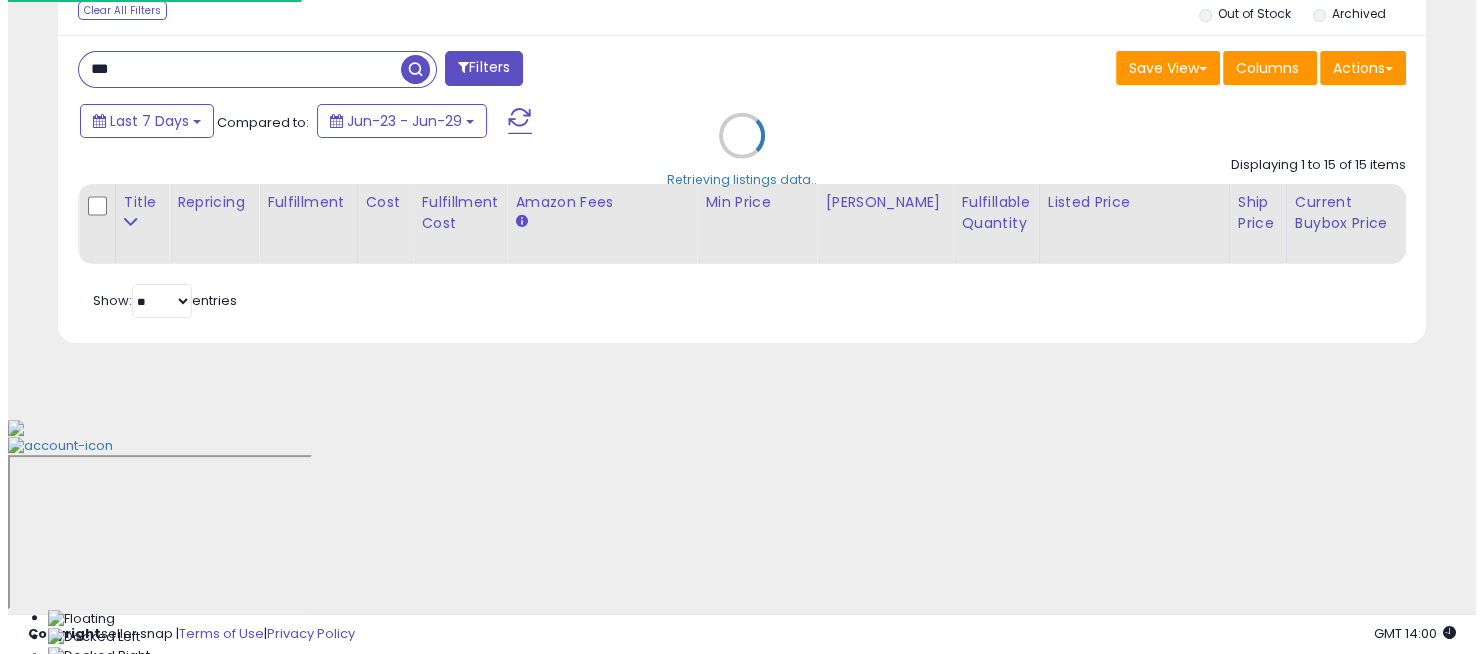 scroll, scrollTop: 565, scrollLeft: 0, axis: vertical 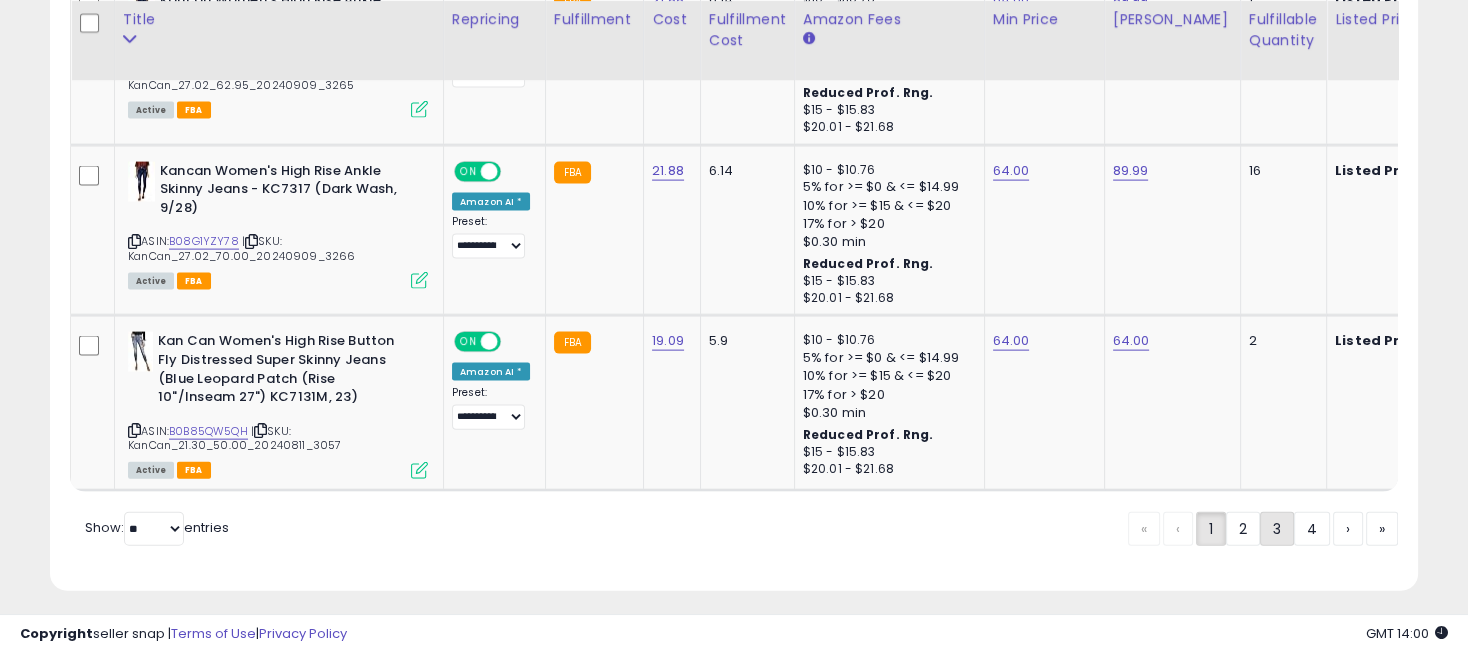 click on "3" 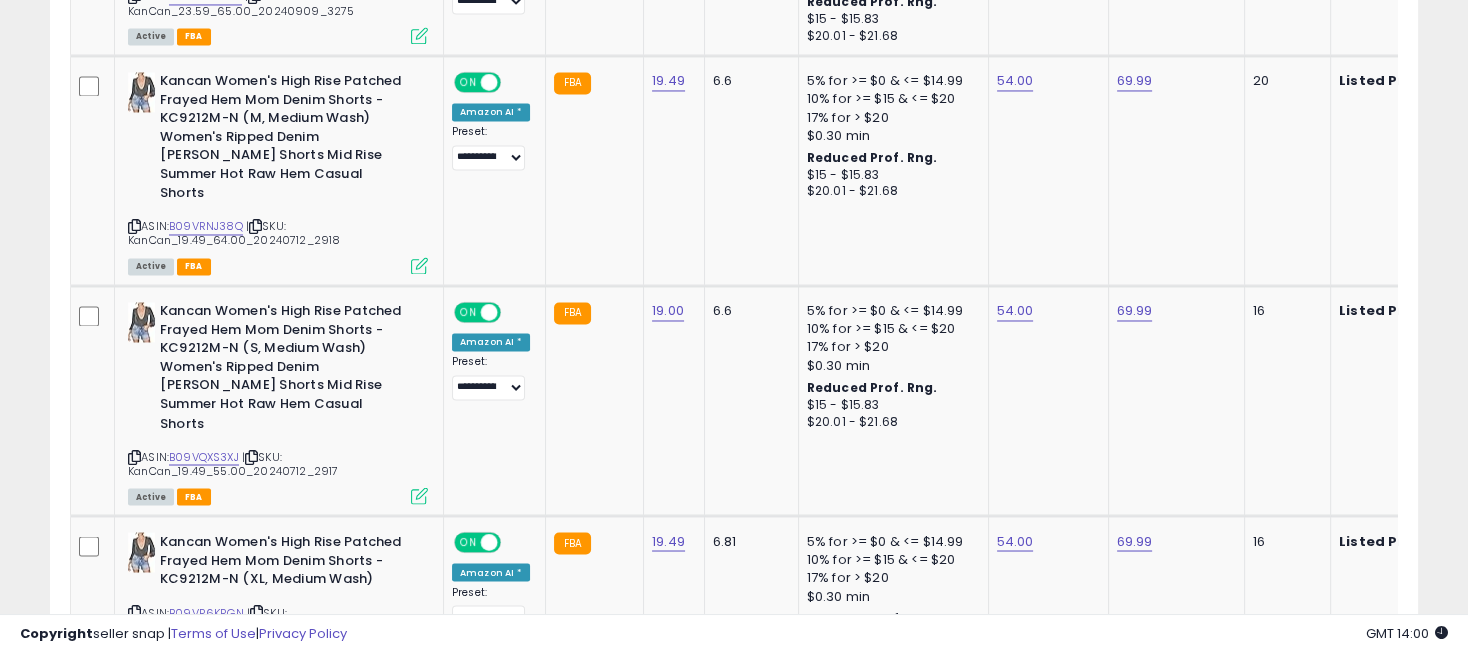 scroll, scrollTop: 3695, scrollLeft: 0, axis: vertical 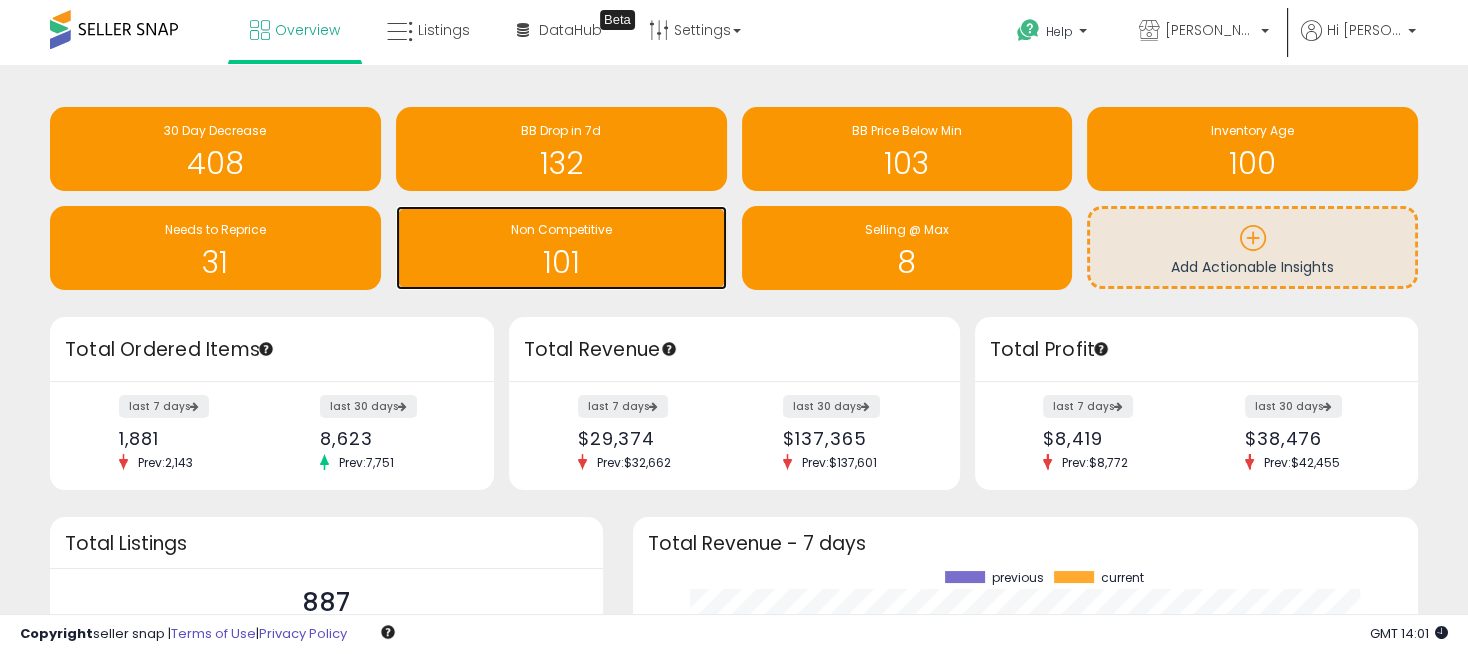 click on "101" at bounding box center [561, 262] 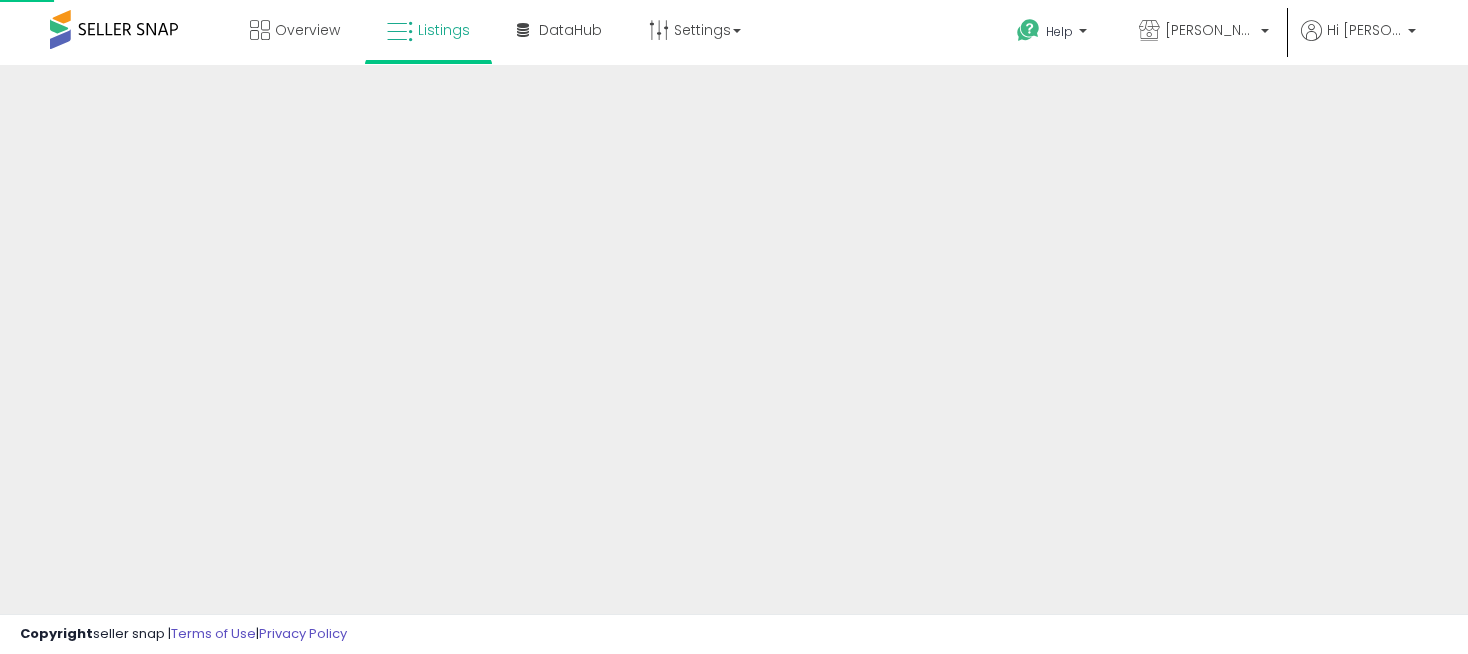 scroll, scrollTop: 0, scrollLeft: 0, axis: both 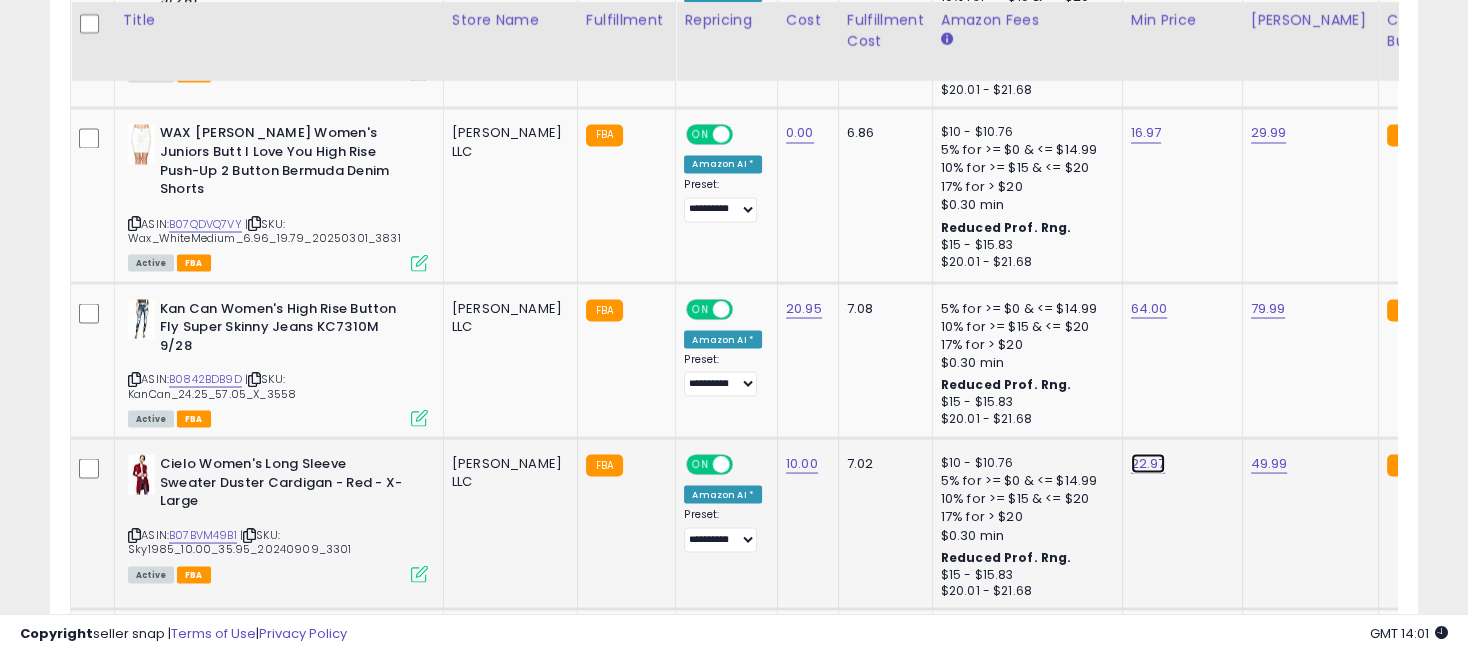 click on "22.97" at bounding box center [1146, -2926] 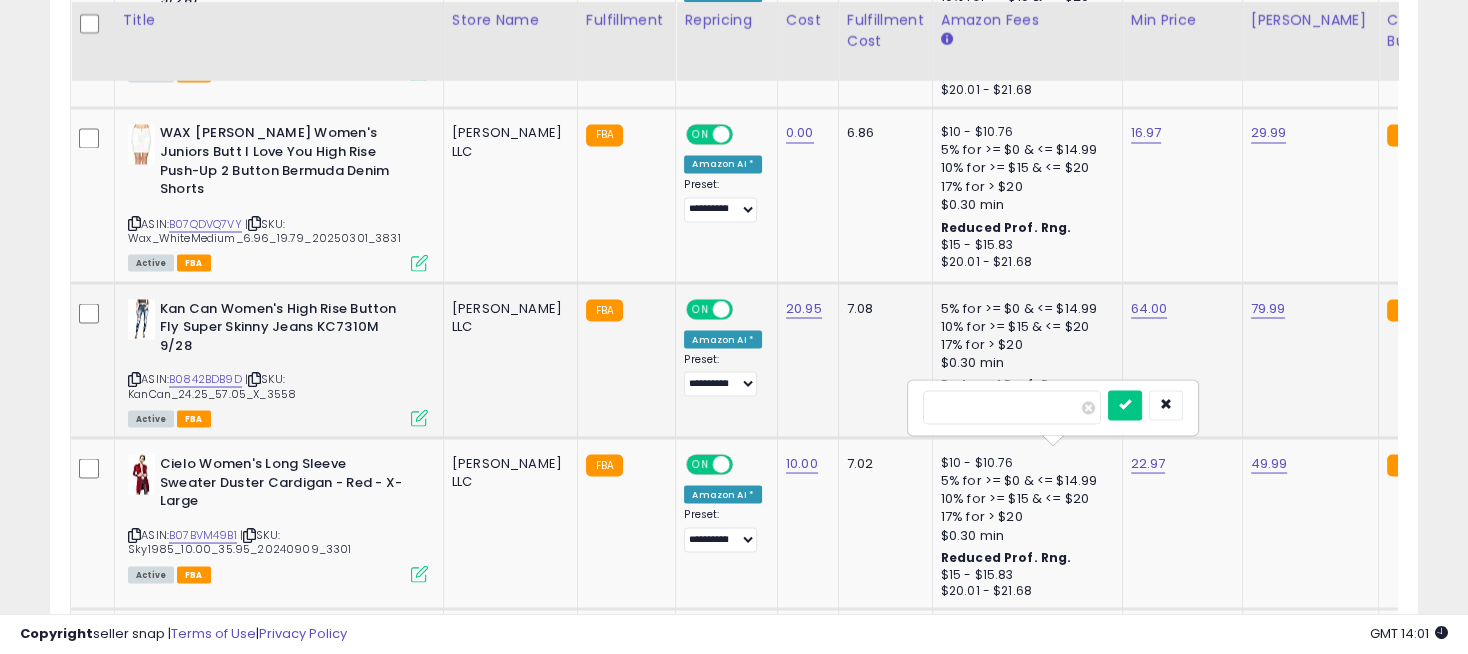 drag, startPoint x: 930, startPoint y: 408, endPoint x: 822, endPoint y: 408, distance: 108 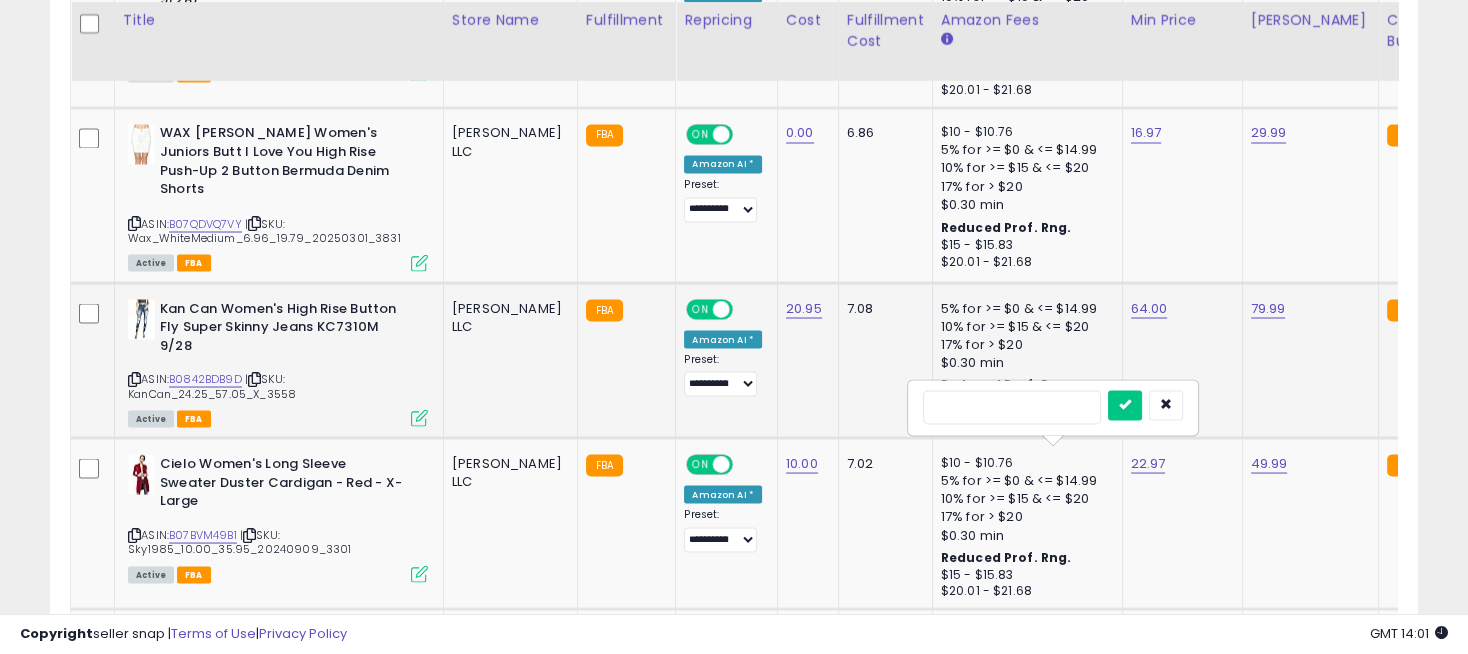 type on "*****" 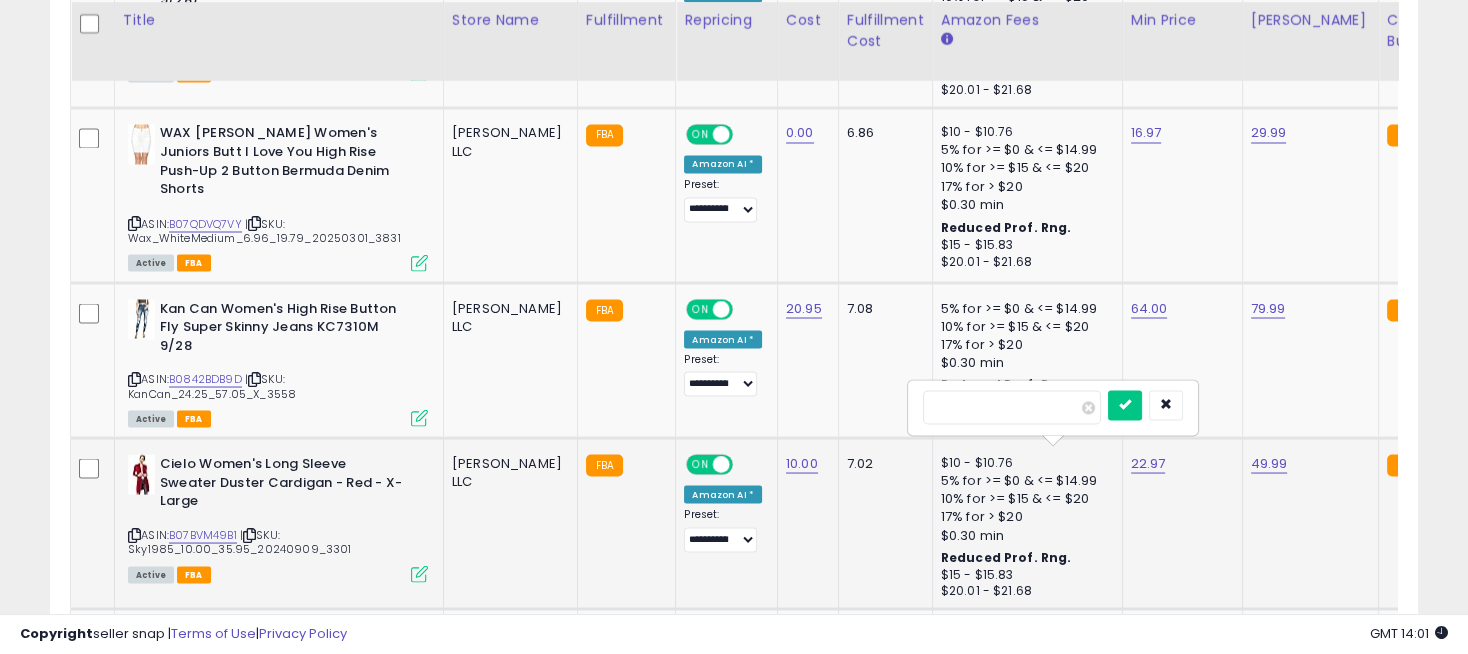 drag, startPoint x: 977, startPoint y: 409, endPoint x: 963, endPoint y: 409, distance: 14 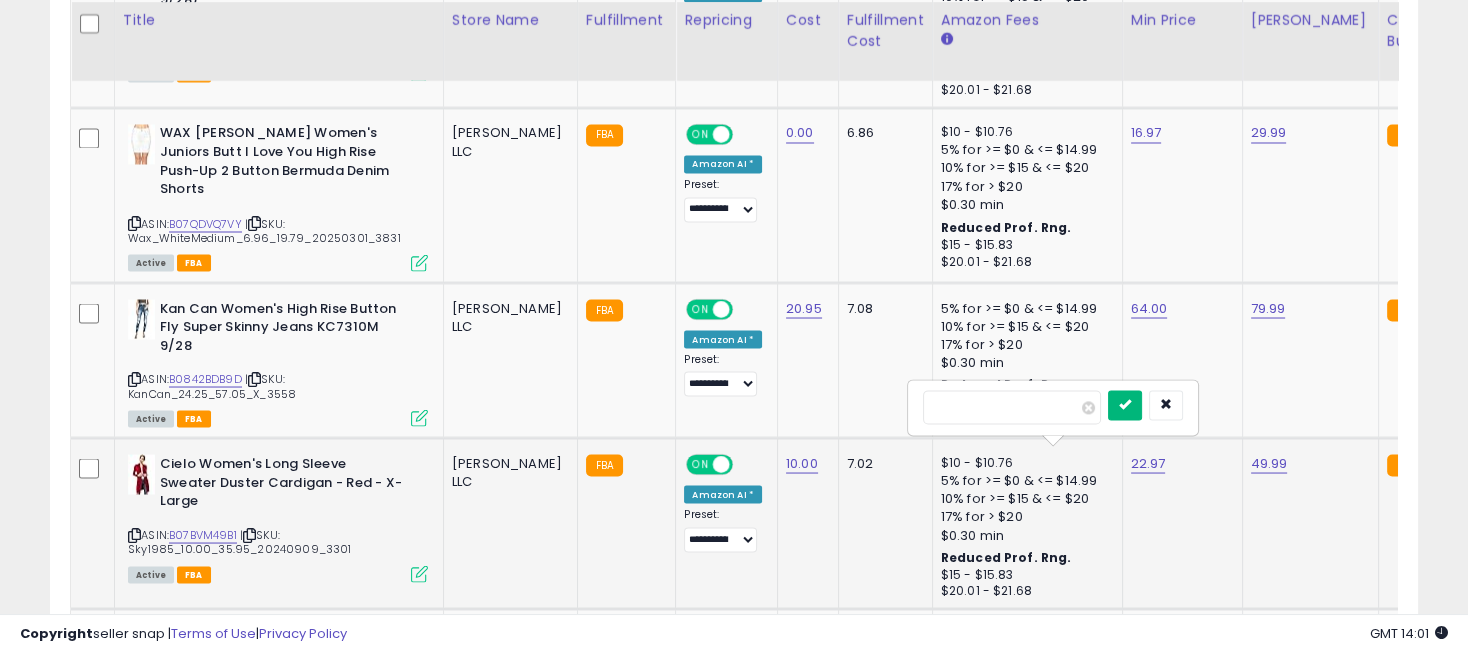 click at bounding box center (1125, 404) 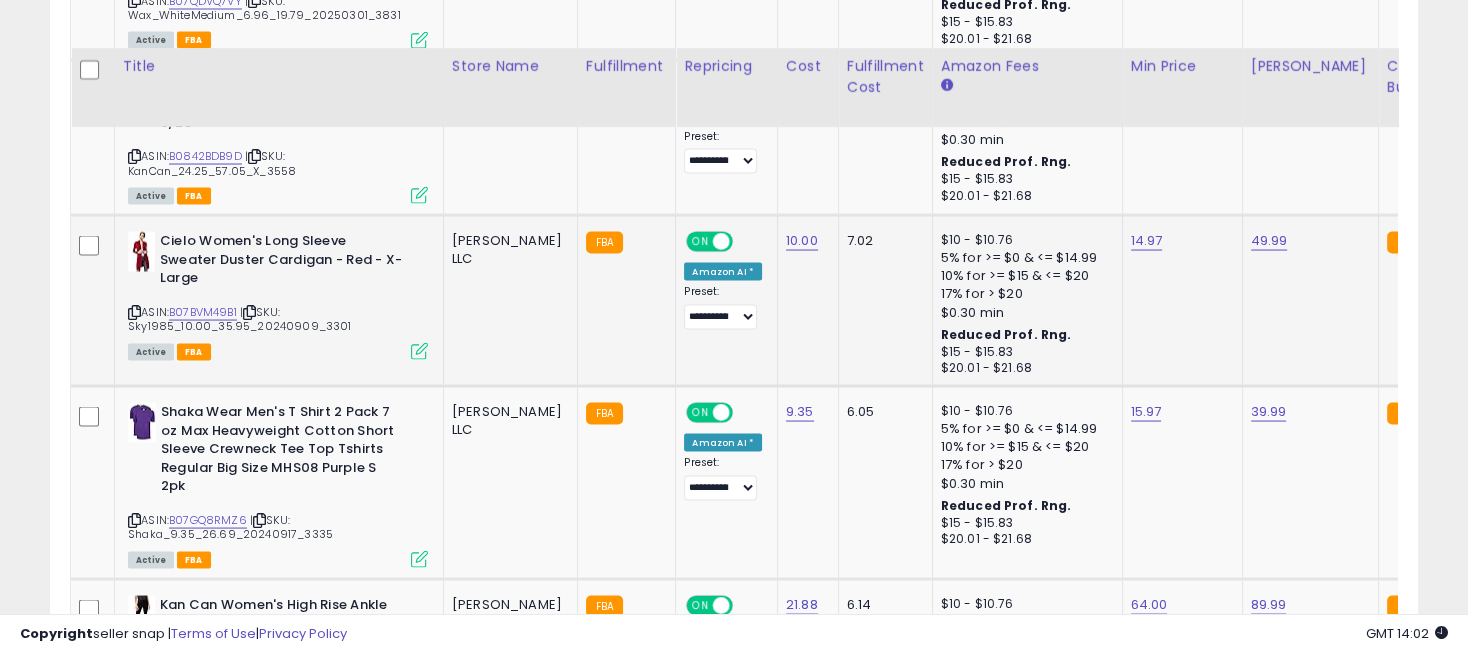 scroll, scrollTop: 4333, scrollLeft: 0, axis: vertical 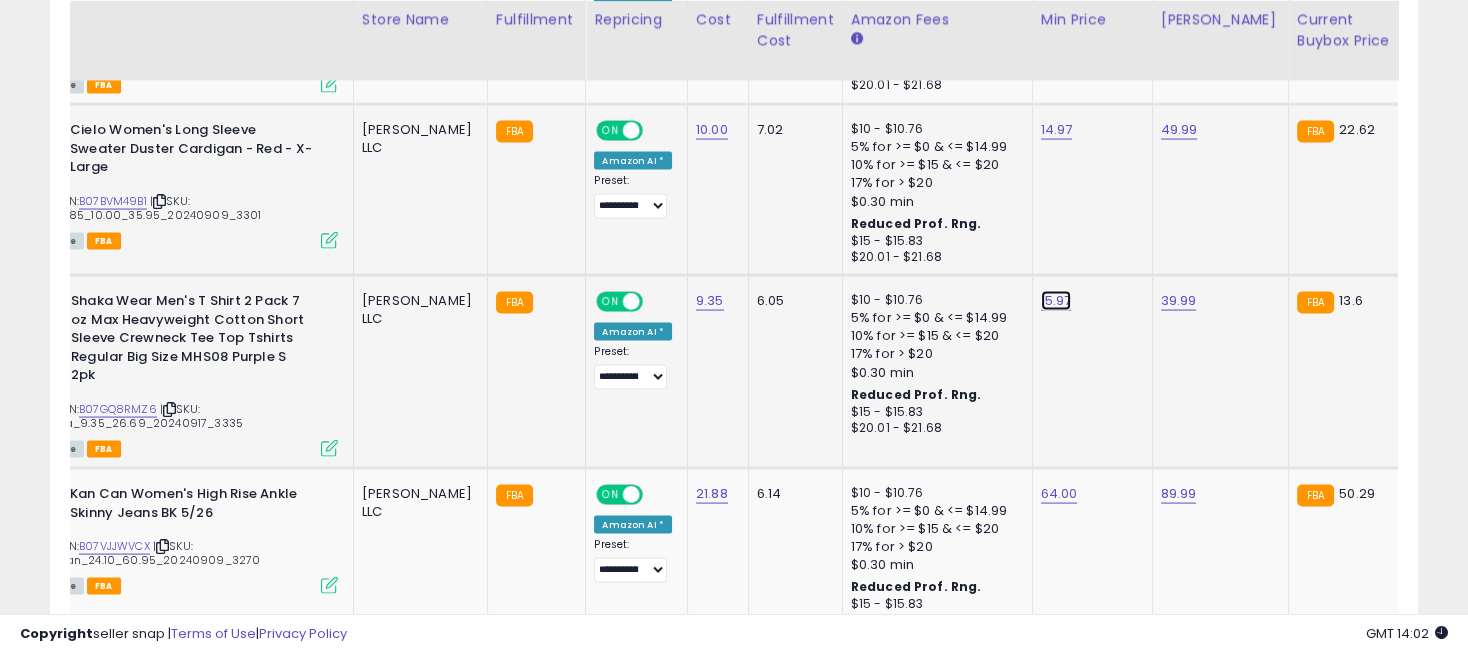 click on "15.97" at bounding box center [1056, -3259] 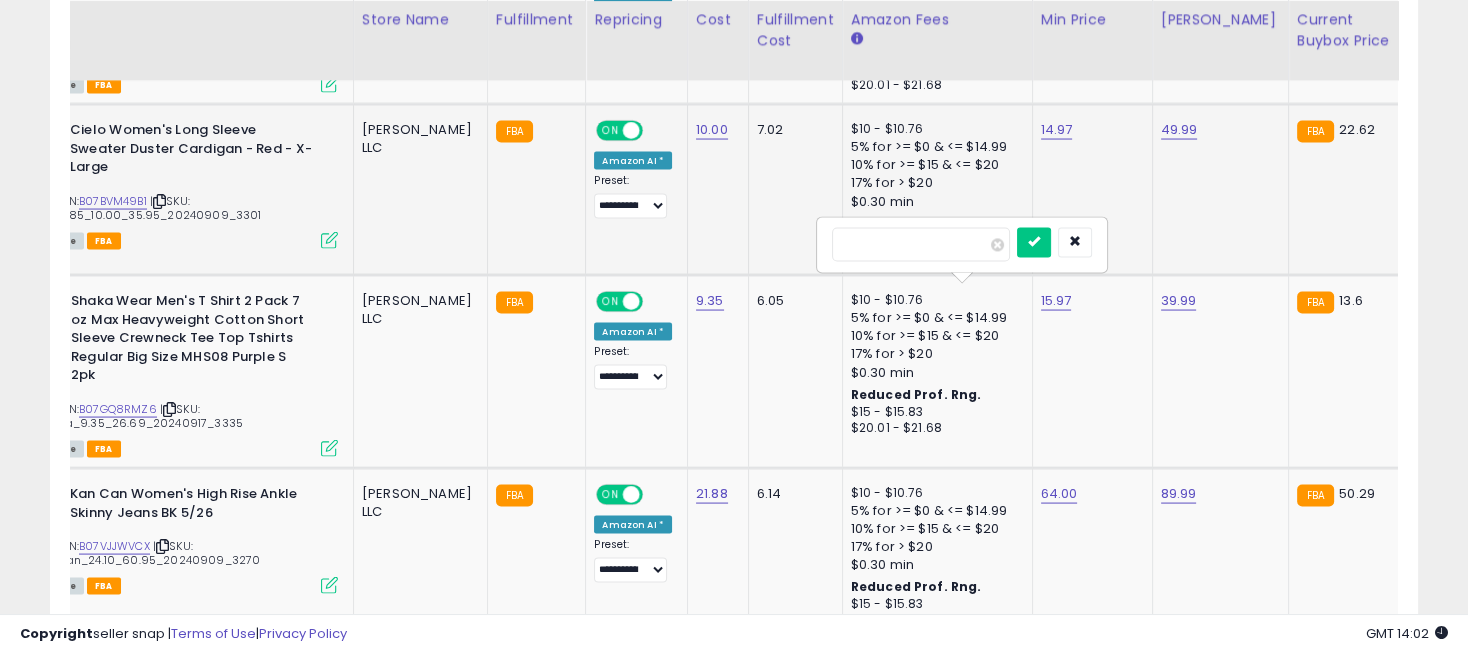 drag, startPoint x: 834, startPoint y: 240, endPoint x: 781, endPoint y: 233, distance: 53.460266 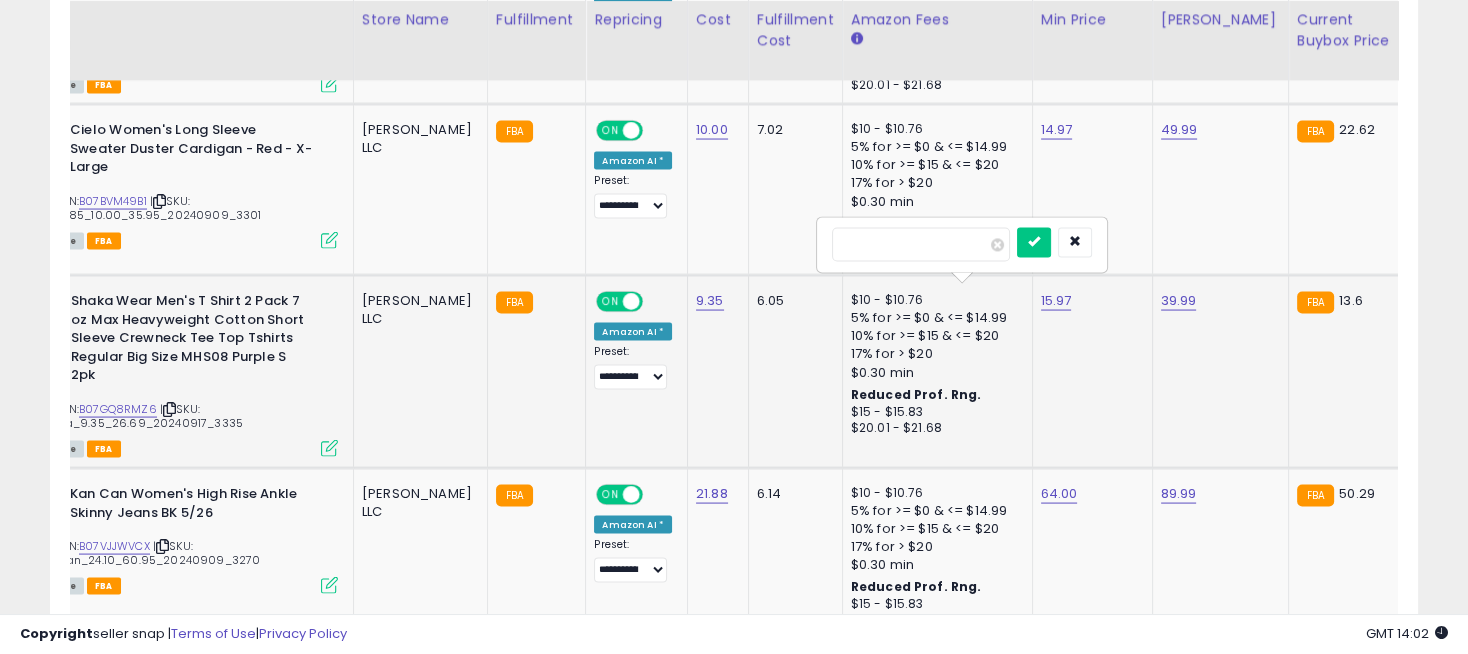 type on "*****" 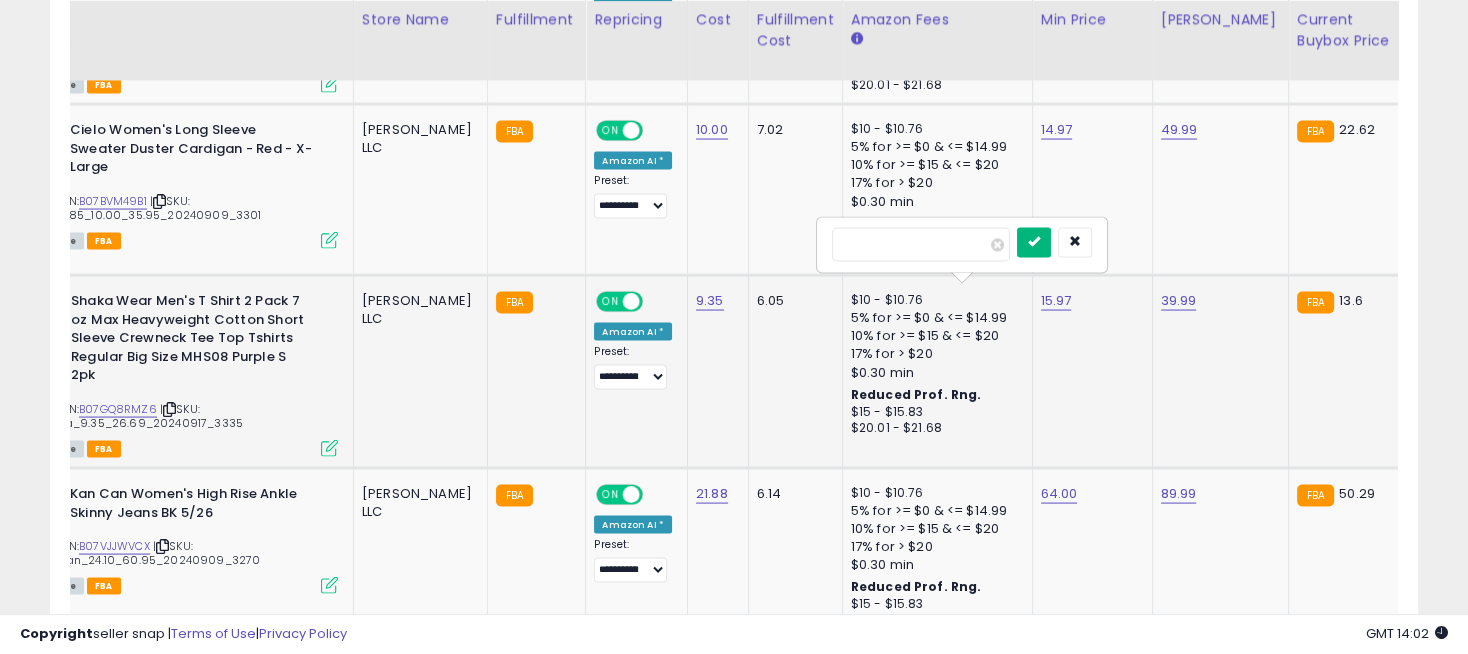 click at bounding box center (1034, 242) 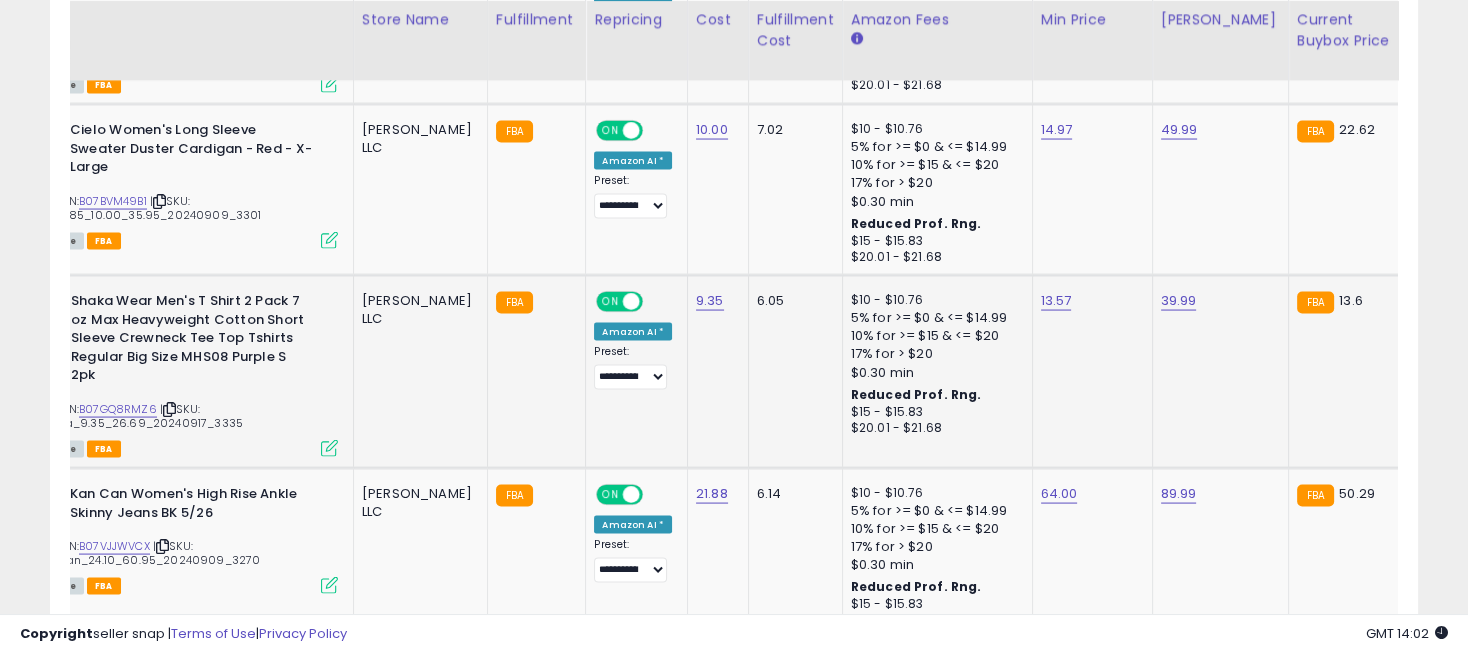 scroll, scrollTop: 0, scrollLeft: 0, axis: both 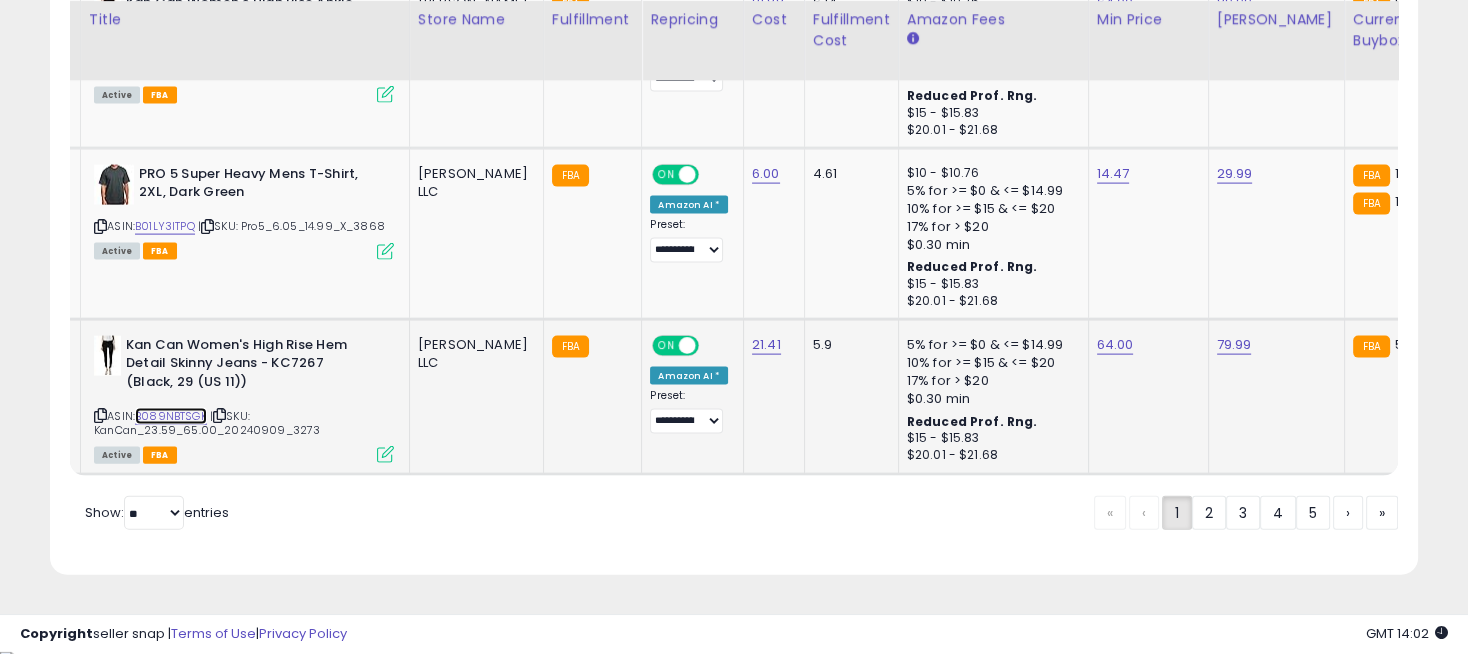 click on "B089NBTSGK" at bounding box center [171, 416] 